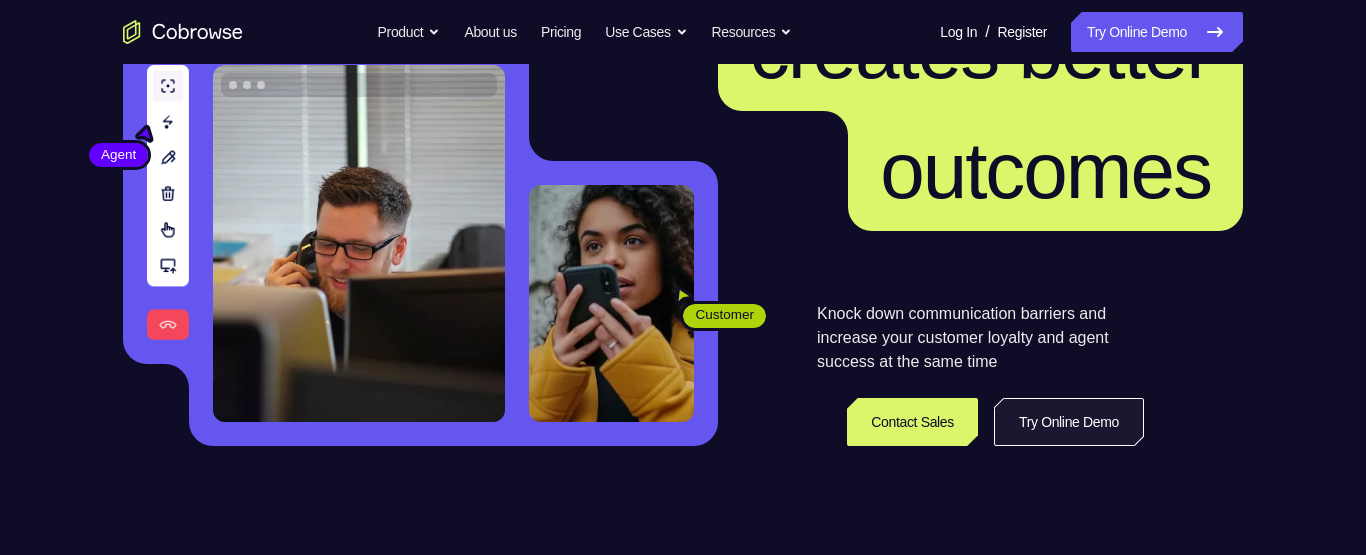 click on "Try Online Demo" at bounding box center (1069, 422) 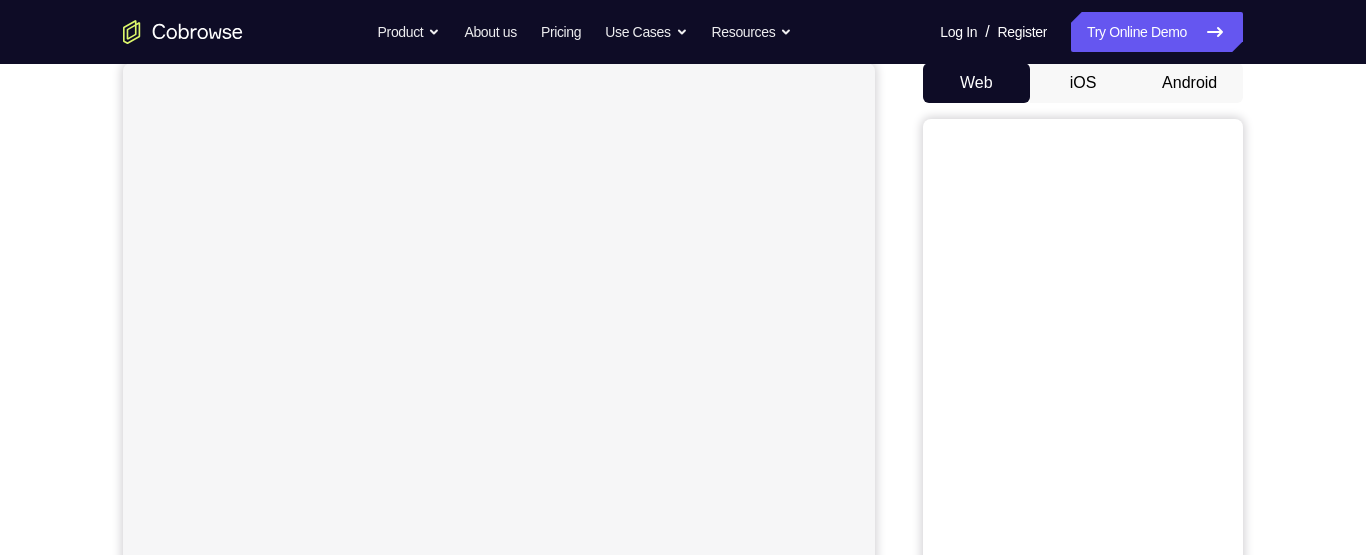 scroll, scrollTop: 179, scrollLeft: 0, axis: vertical 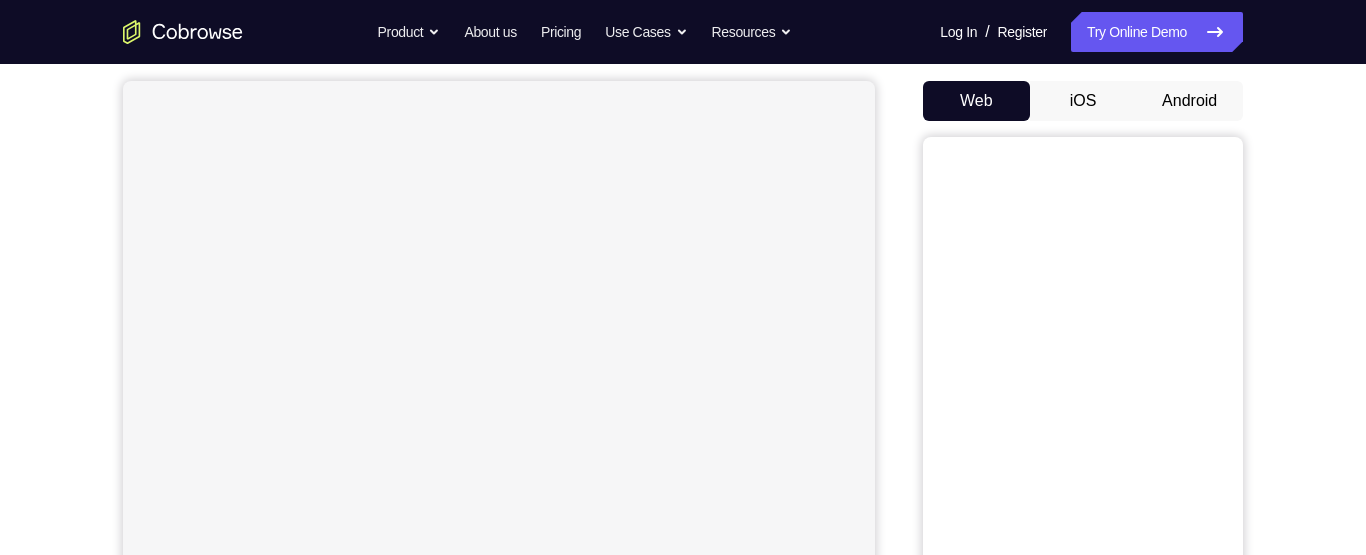 click on "Android" at bounding box center (1189, 101) 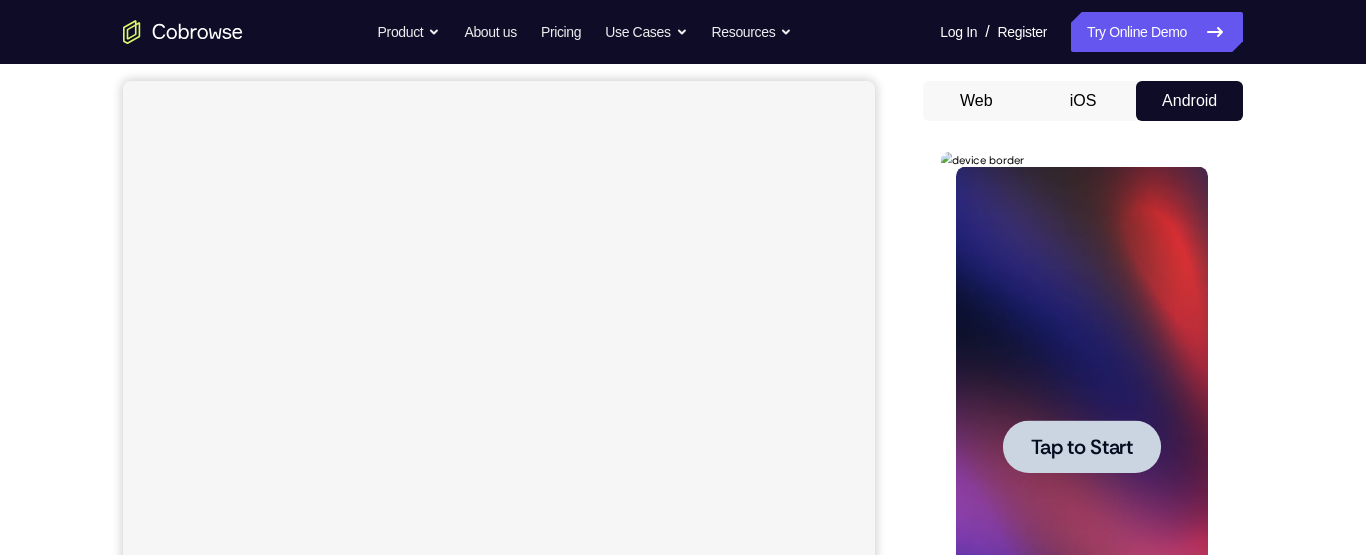 scroll, scrollTop: 353, scrollLeft: 0, axis: vertical 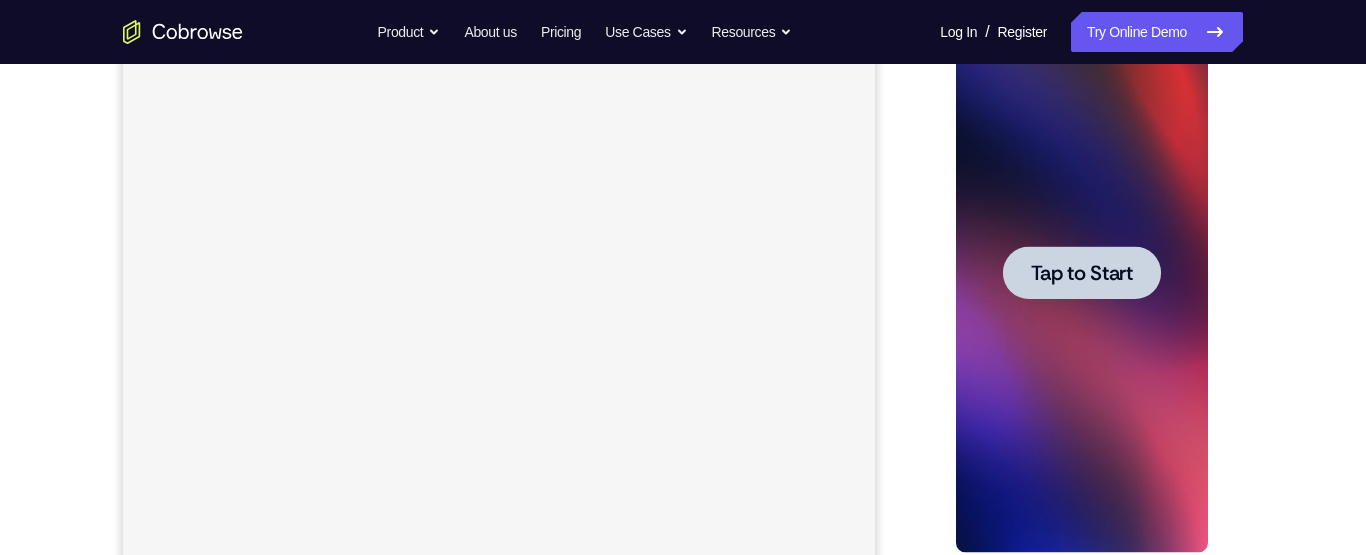 click on "Tap to Start" at bounding box center [1081, 273] 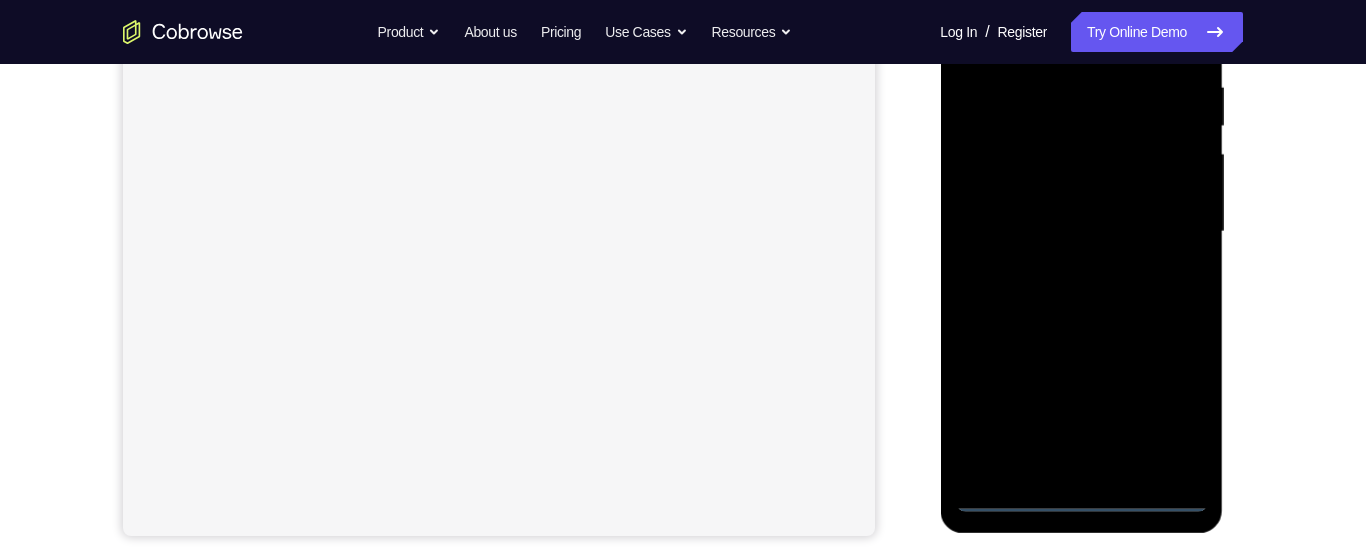 click at bounding box center (1081, 232) 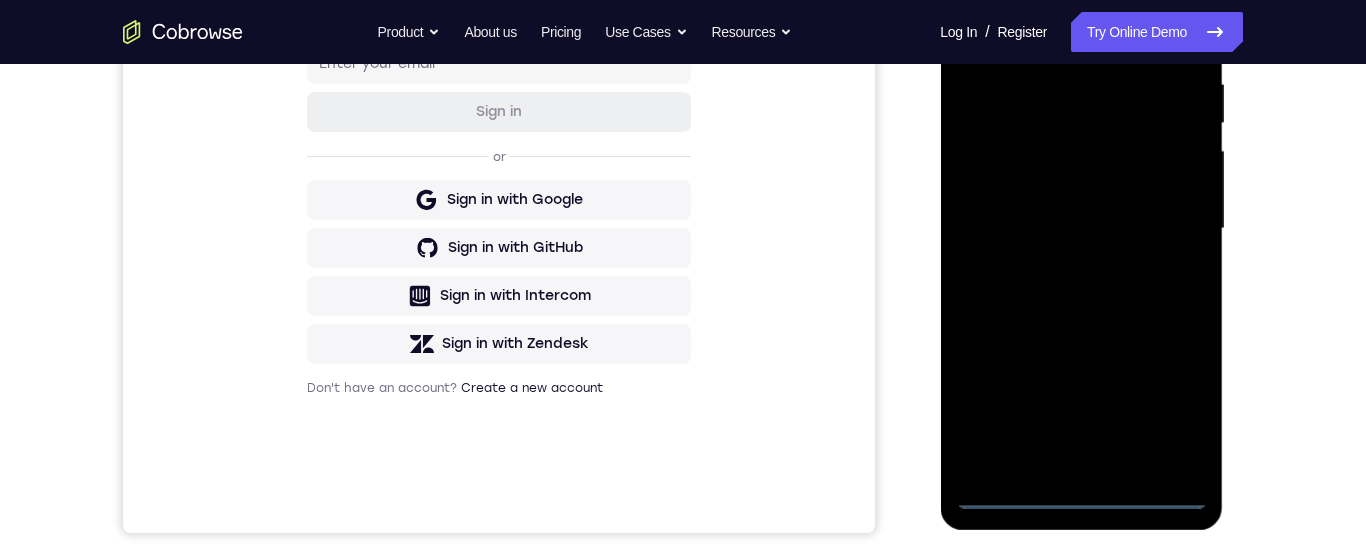 scroll, scrollTop: 0, scrollLeft: 0, axis: both 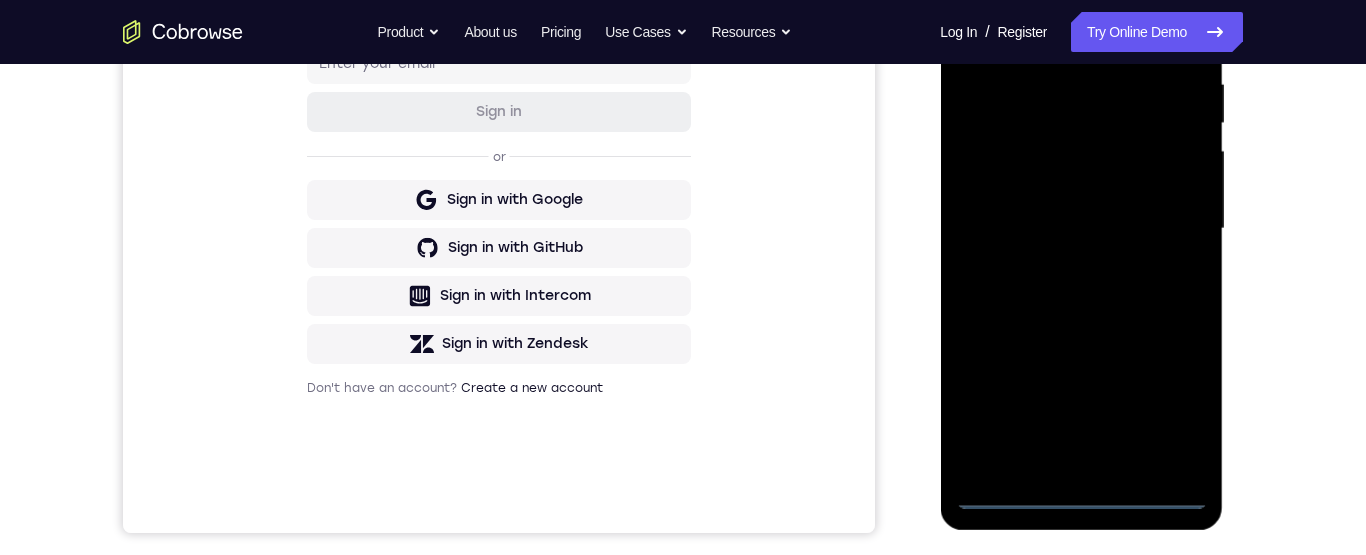click at bounding box center (1081, 229) 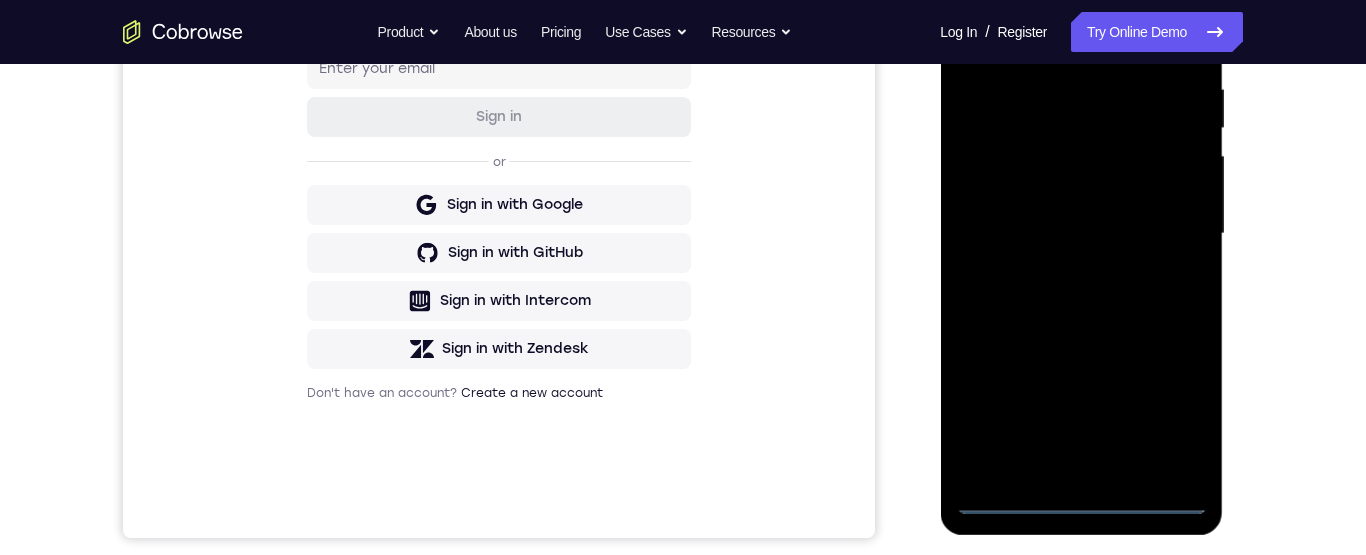 click at bounding box center (1081, 234) 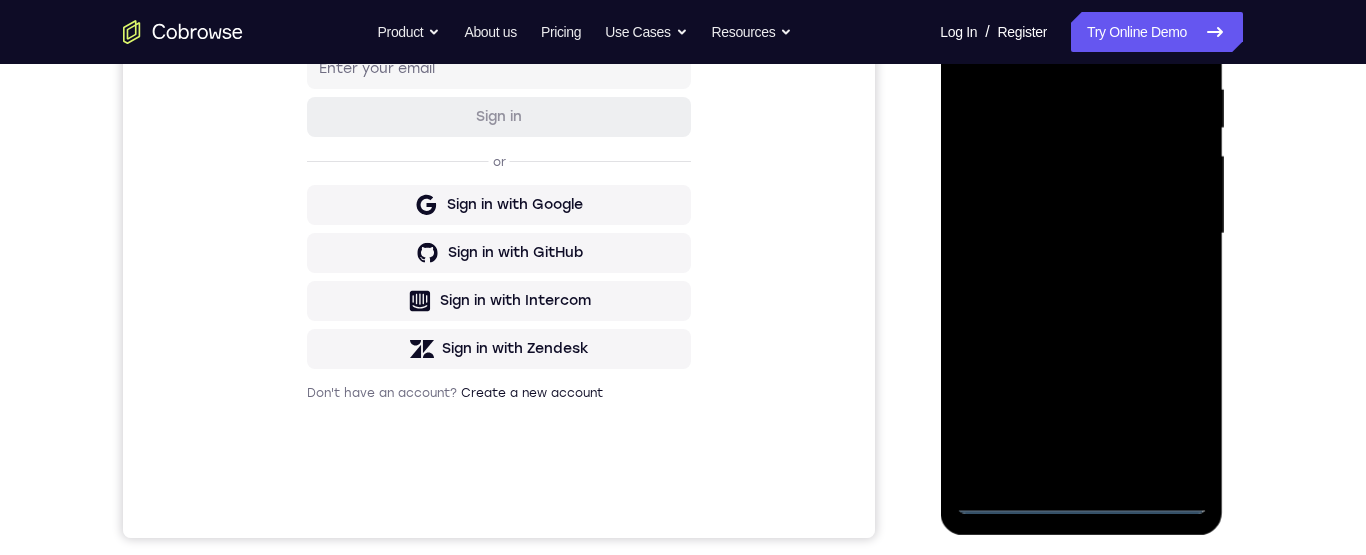scroll, scrollTop: 206, scrollLeft: 0, axis: vertical 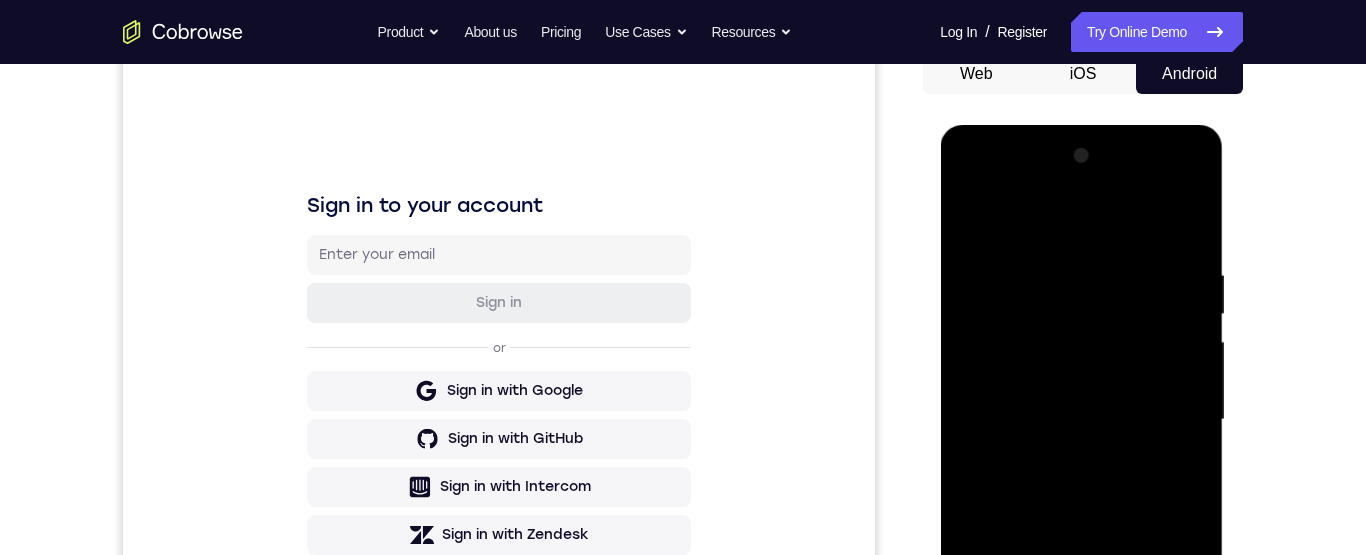 click at bounding box center [1081, 420] 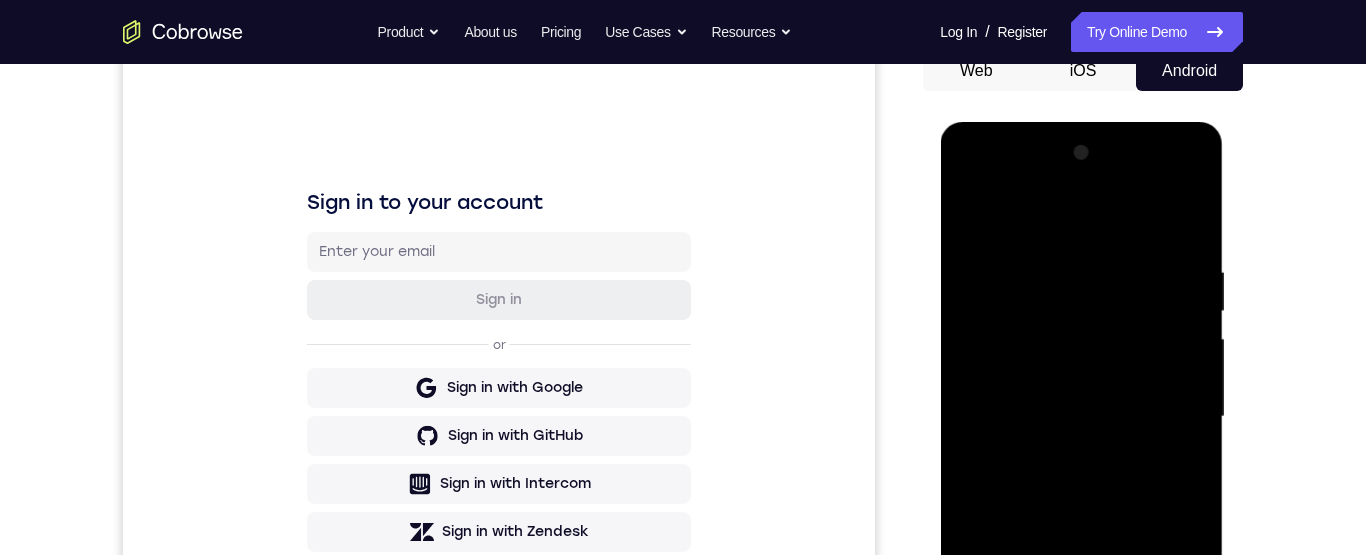 click at bounding box center [1081, 417] 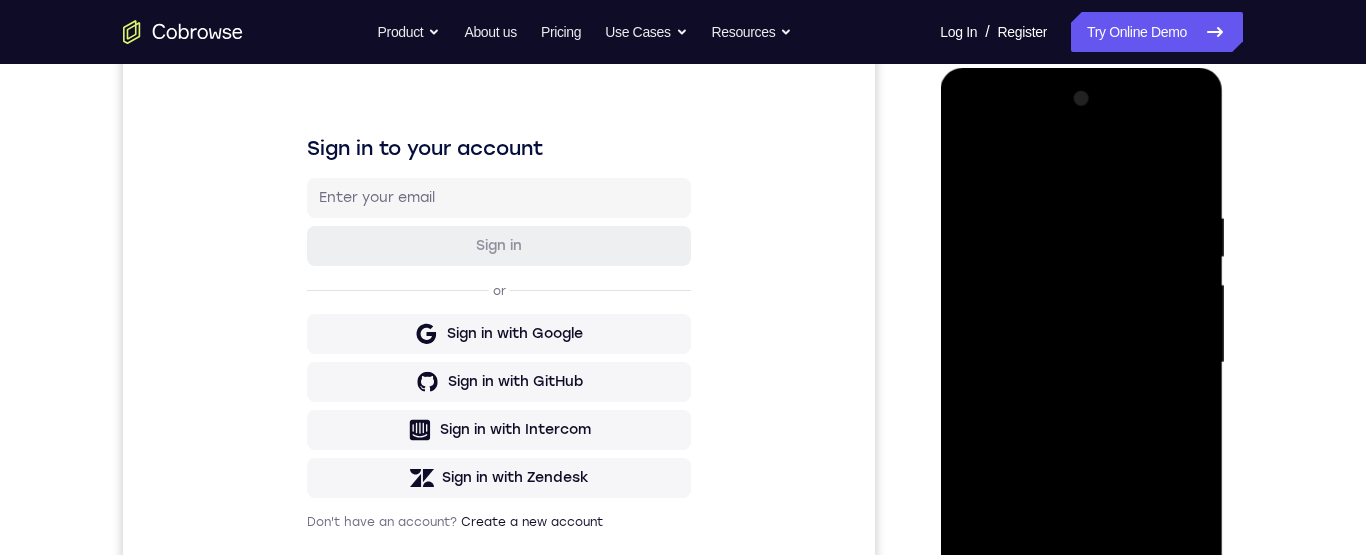 click at bounding box center [1081, 363] 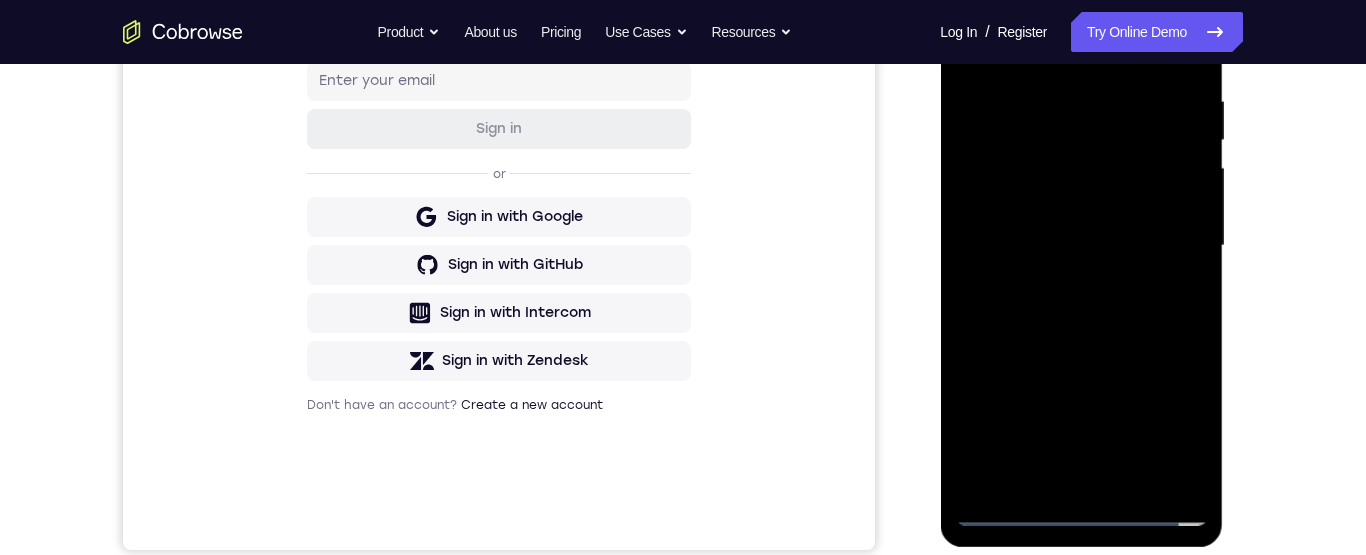 scroll, scrollTop: 383, scrollLeft: 0, axis: vertical 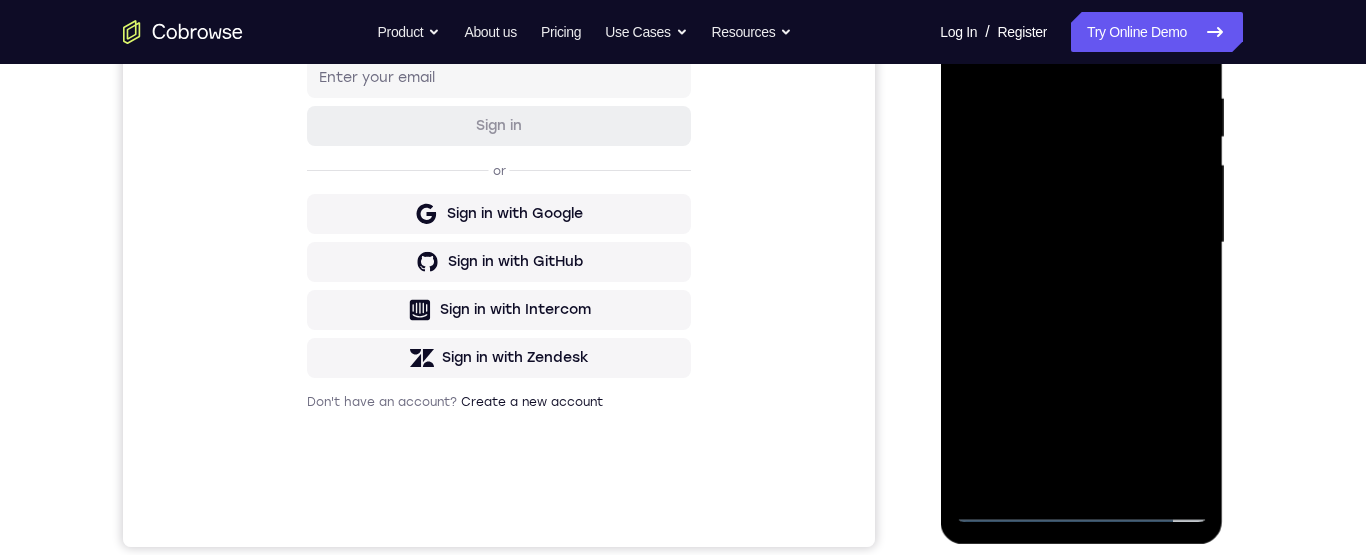 click at bounding box center (1081, 243) 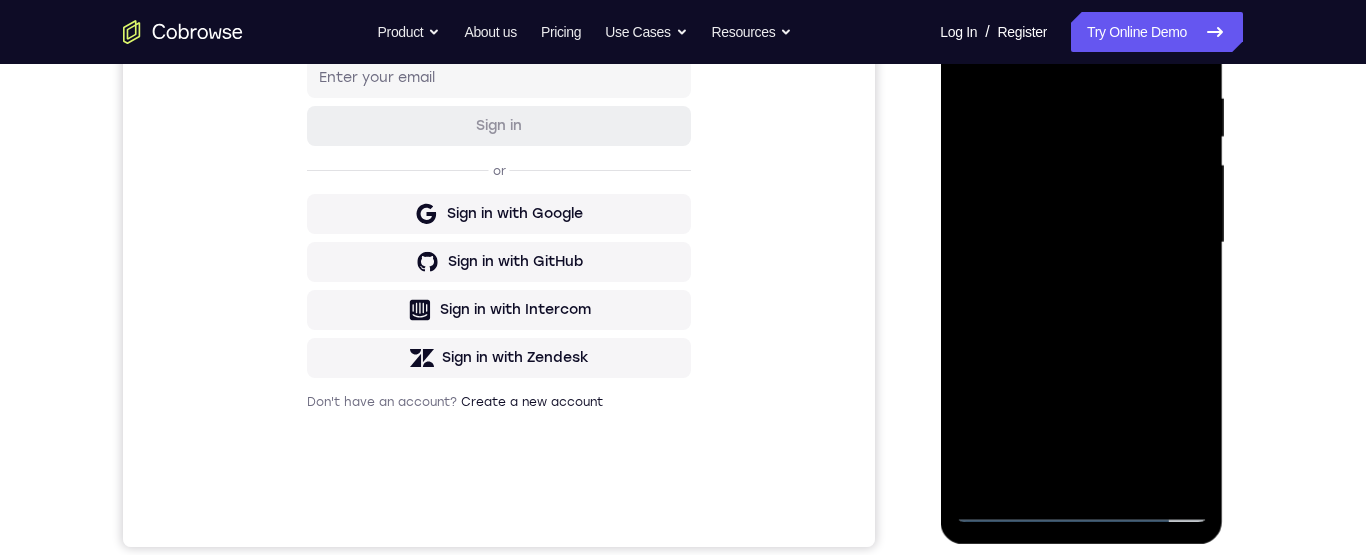 click at bounding box center (1081, 243) 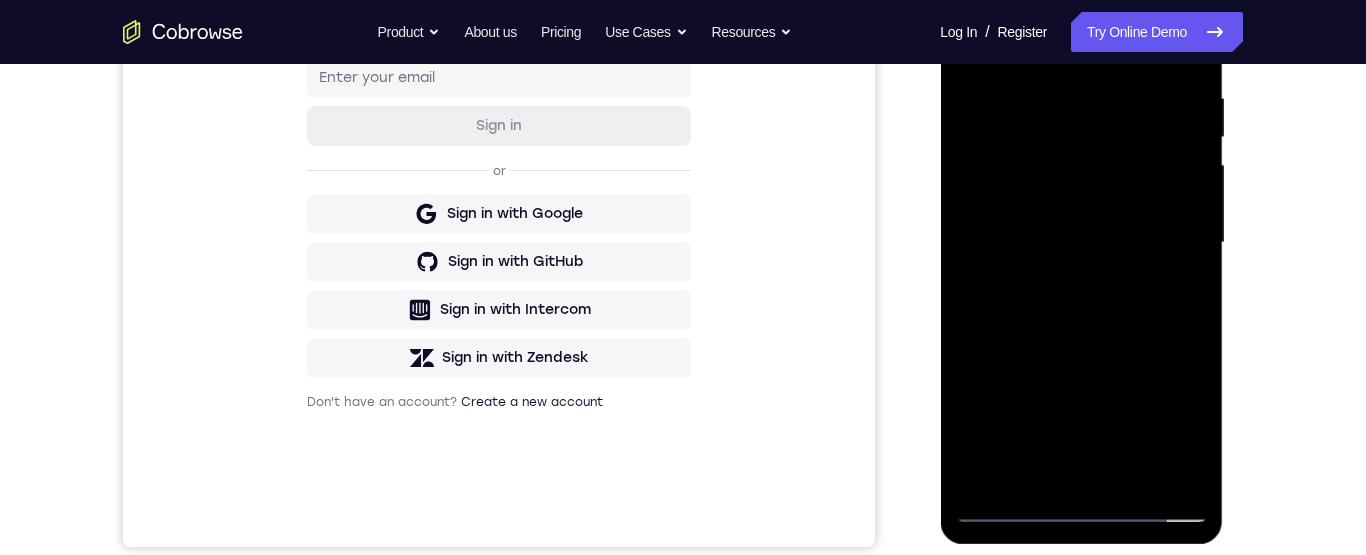 click at bounding box center (1081, 243) 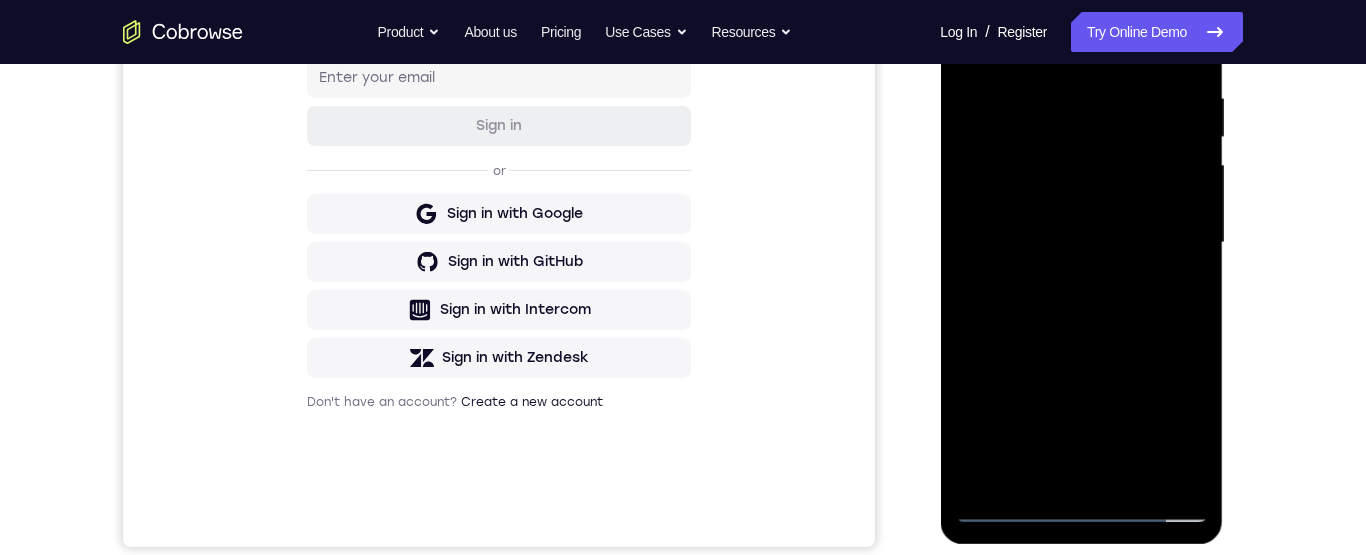 click at bounding box center (1081, 243) 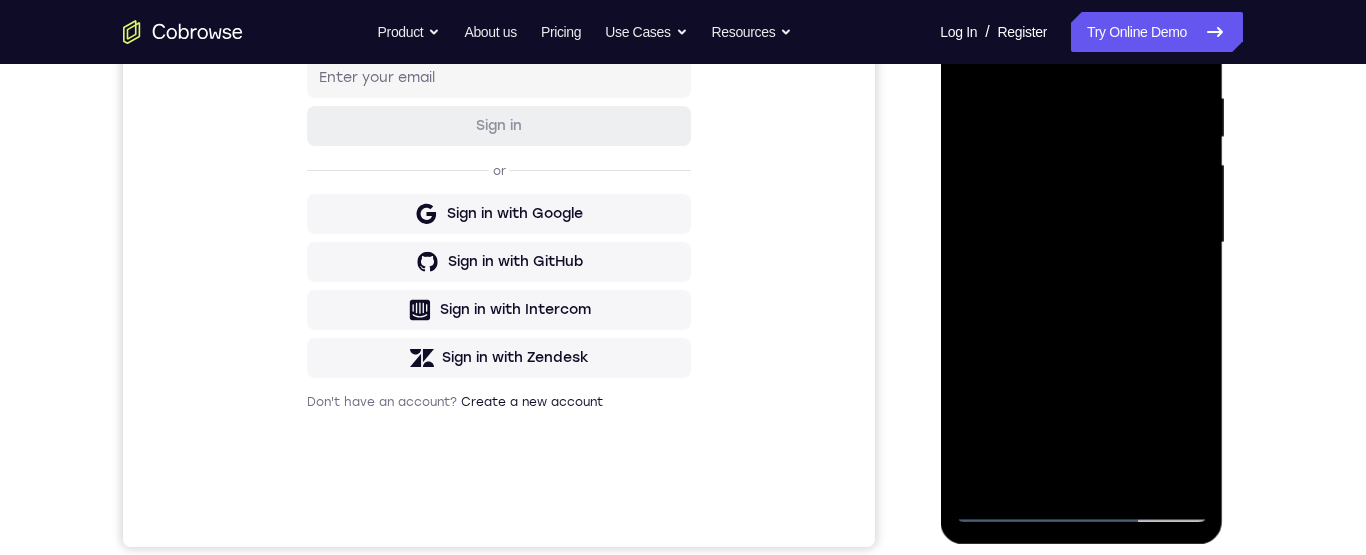 click at bounding box center (1081, 243) 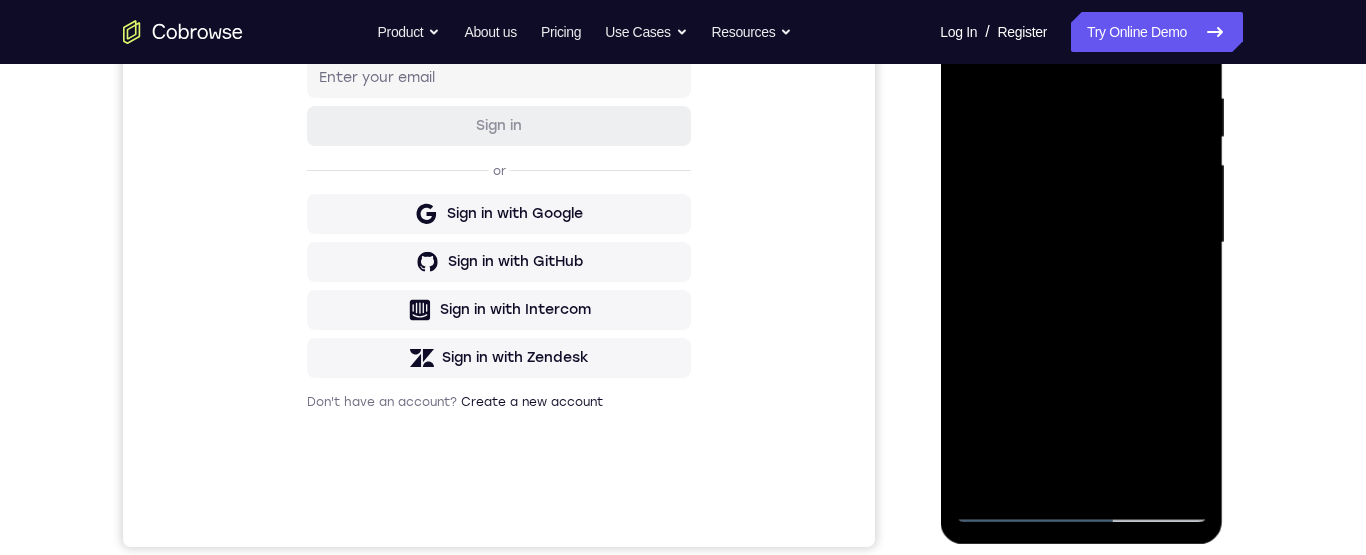 click at bounding box center [1081, 243] 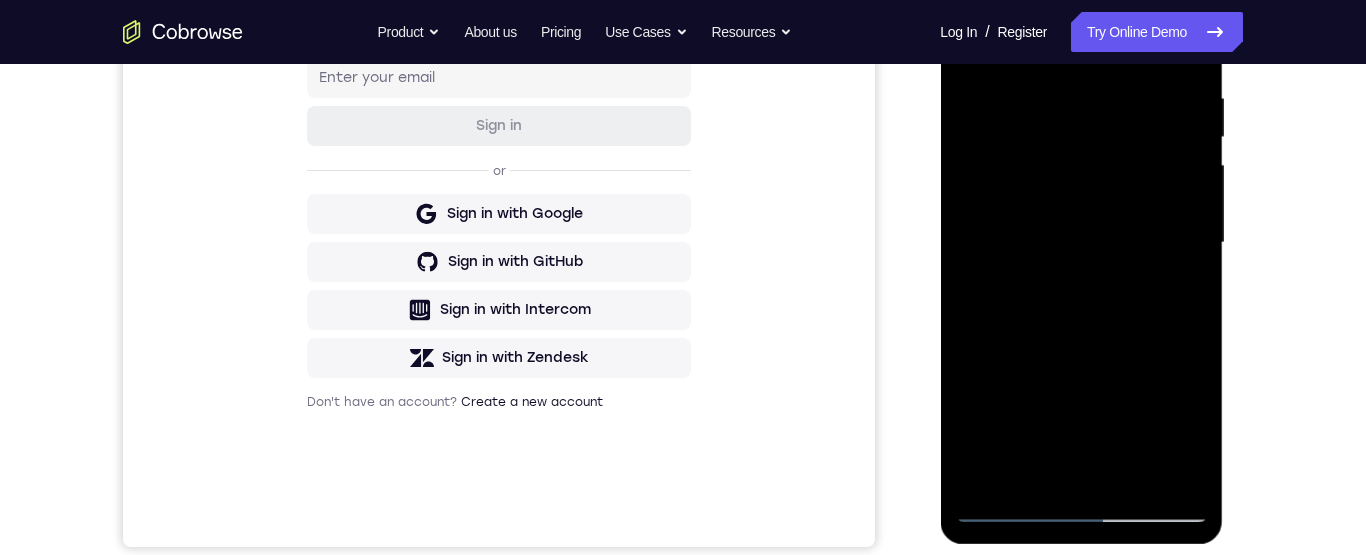 click at bounding box center (1081, 243) 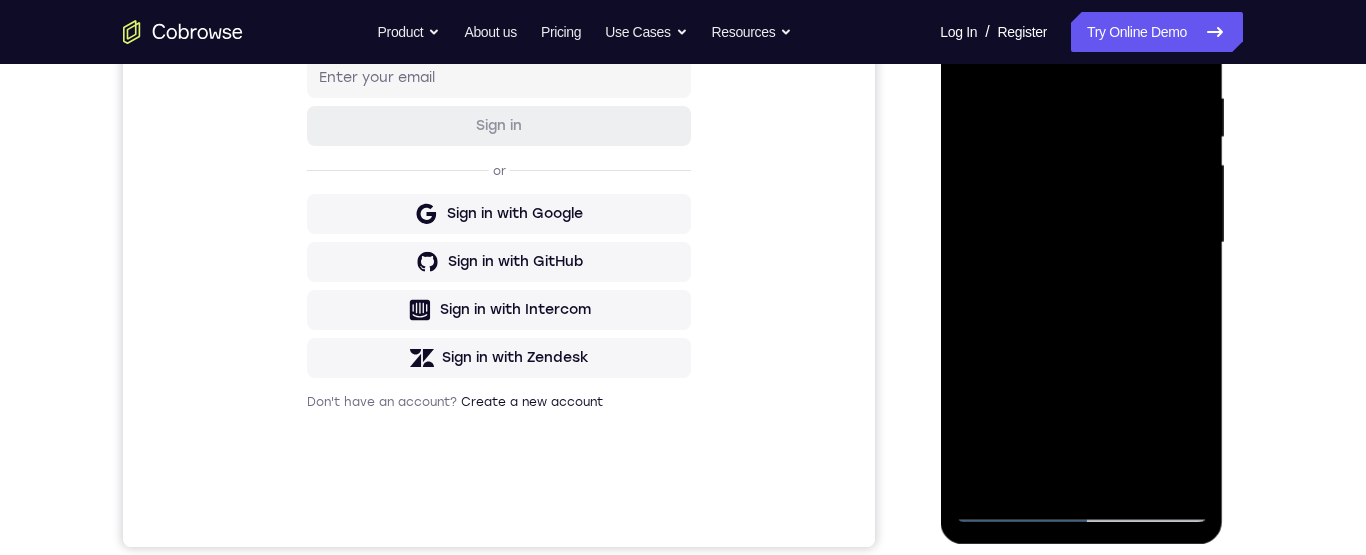 click at bounding box center [1081, 243] 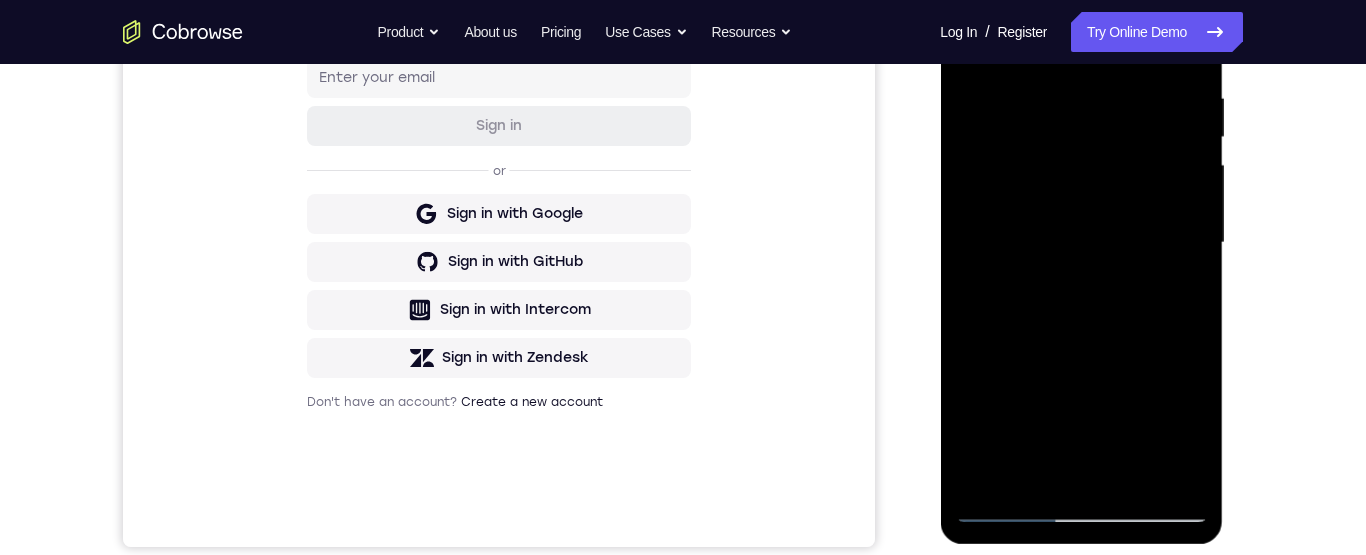 click at bounding box center [1081, 243] 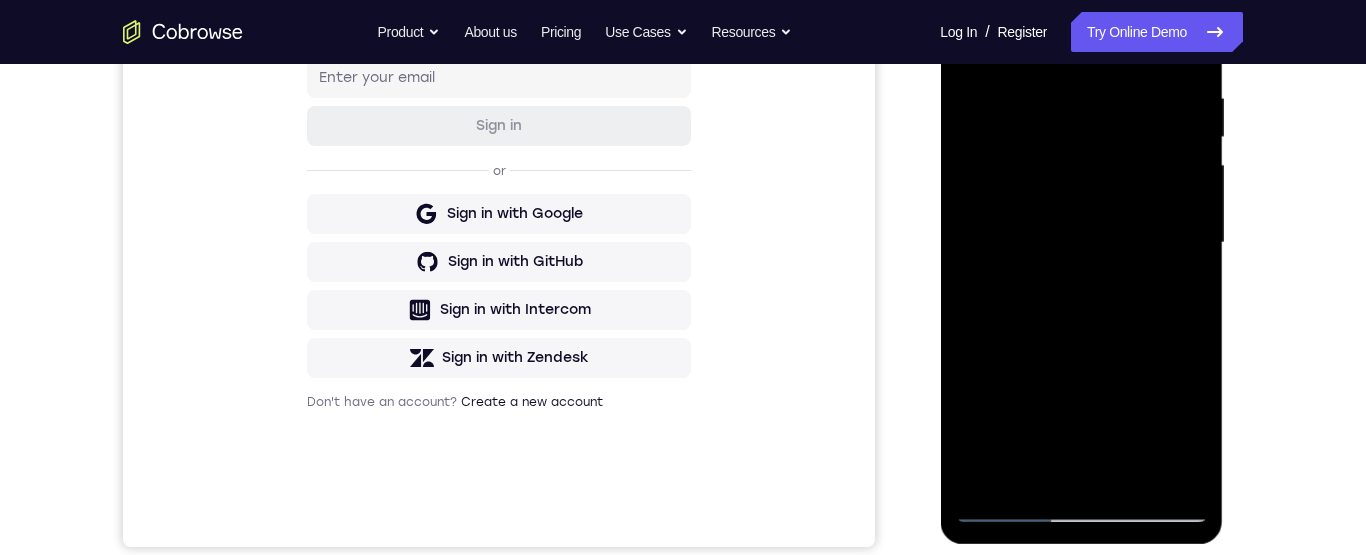 click at bounding box center [1081, 243] 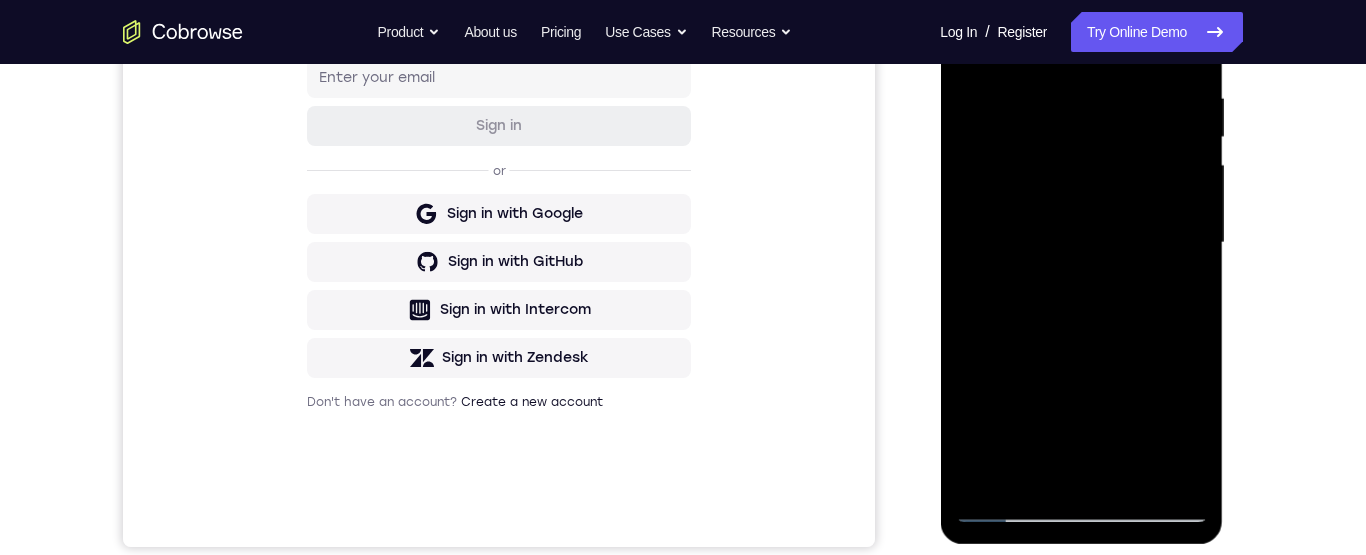 click at bounding box center [1081, 243] 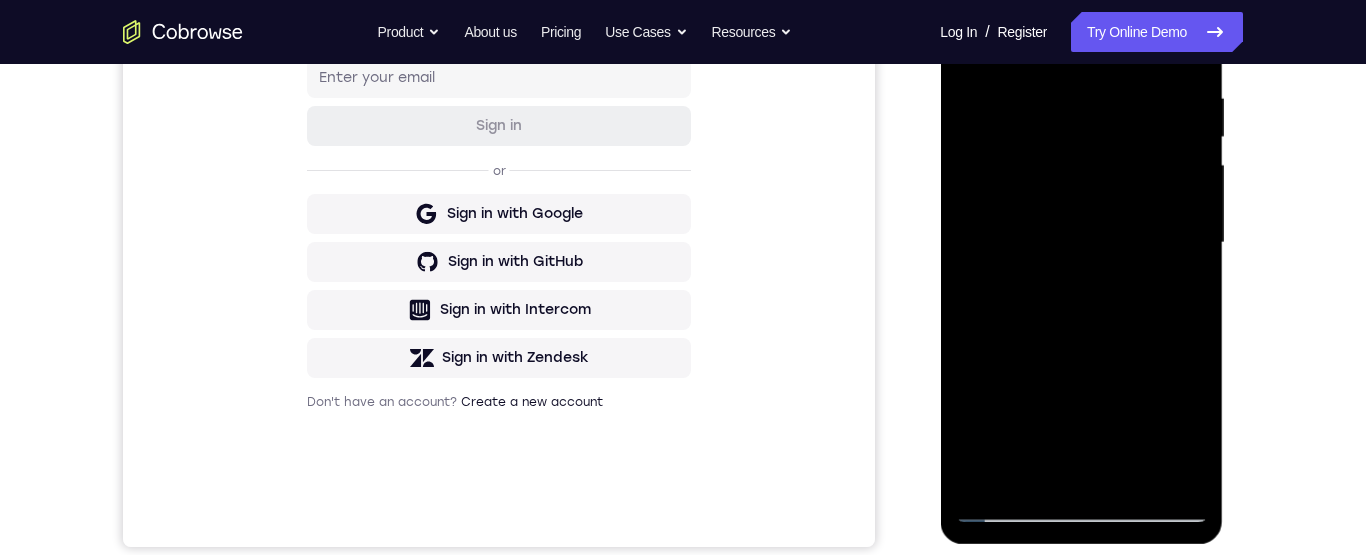 click at bounding box center (1081, 243) 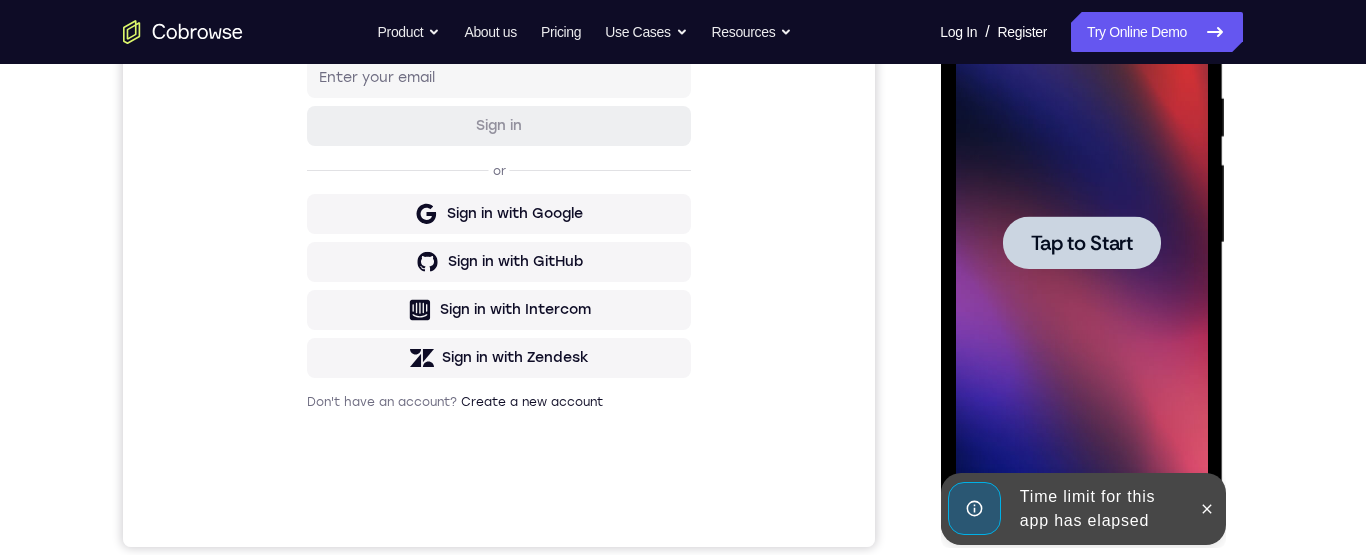 click on "Tap to Start" at bounding box center (1081, 243) 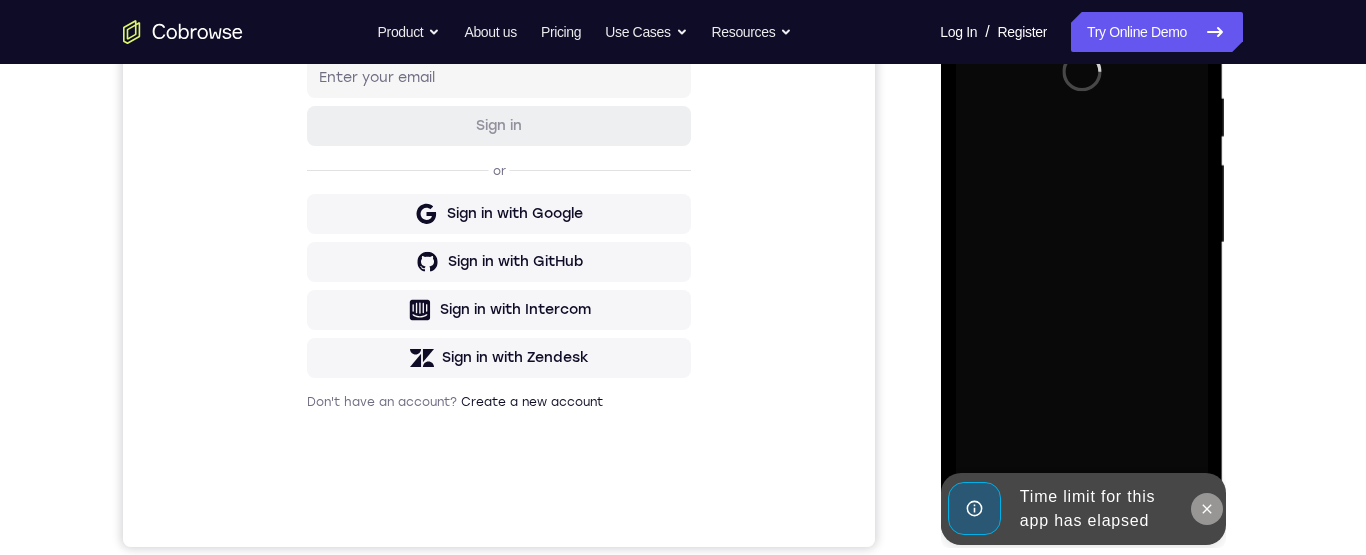 click 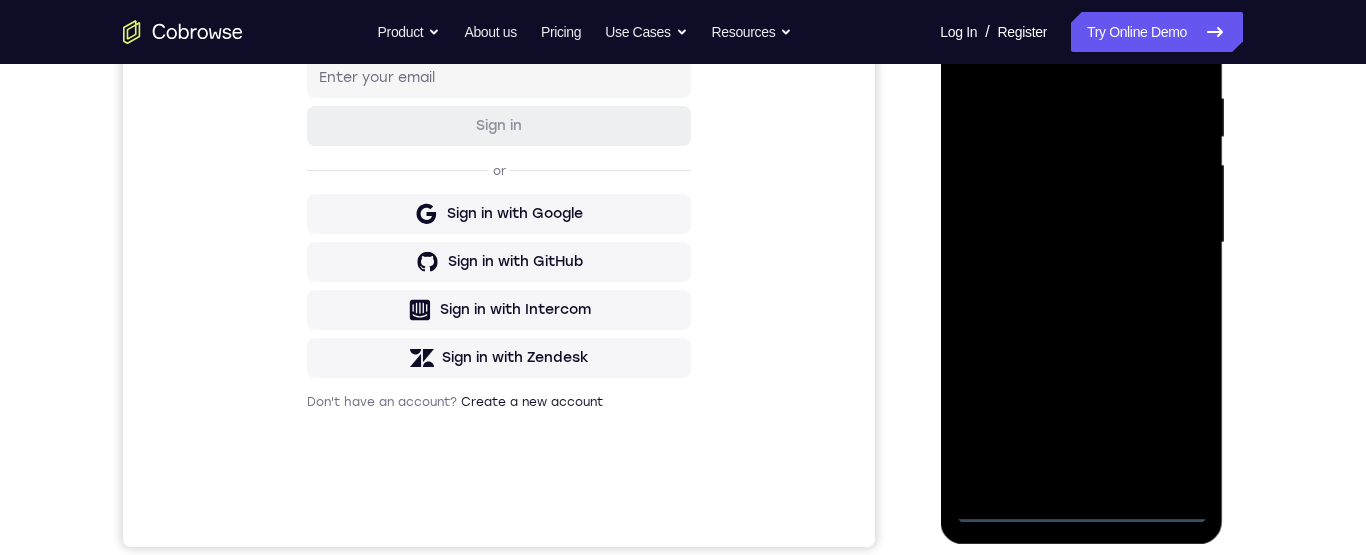 click at bounding box center [1081, 243] 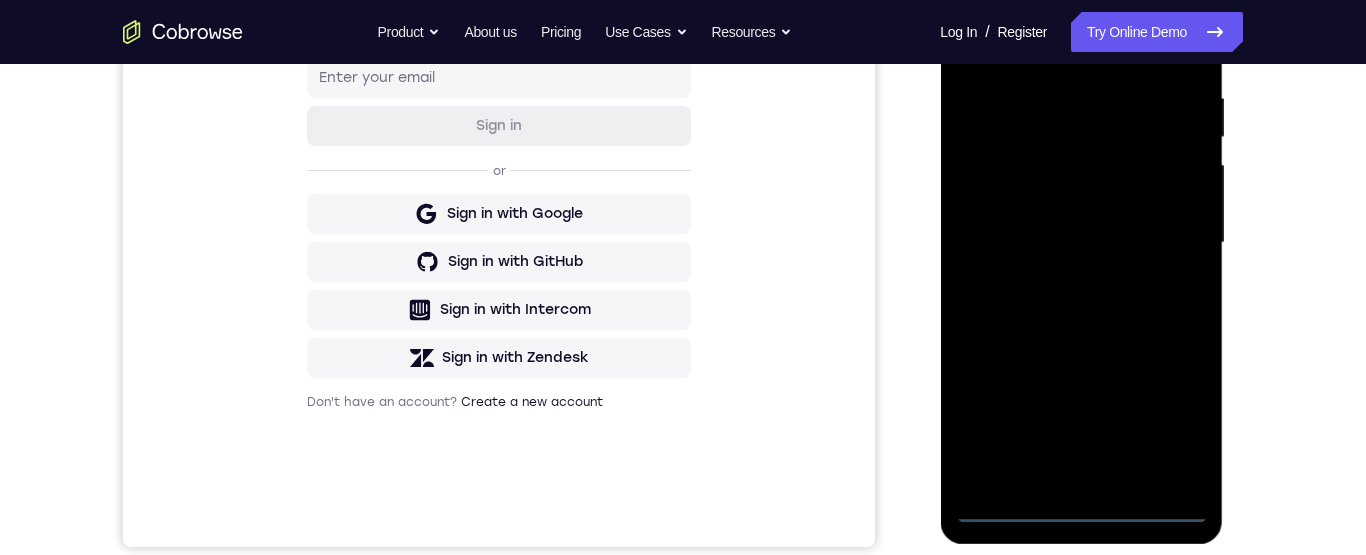 click at bounding box center (1081, 243) 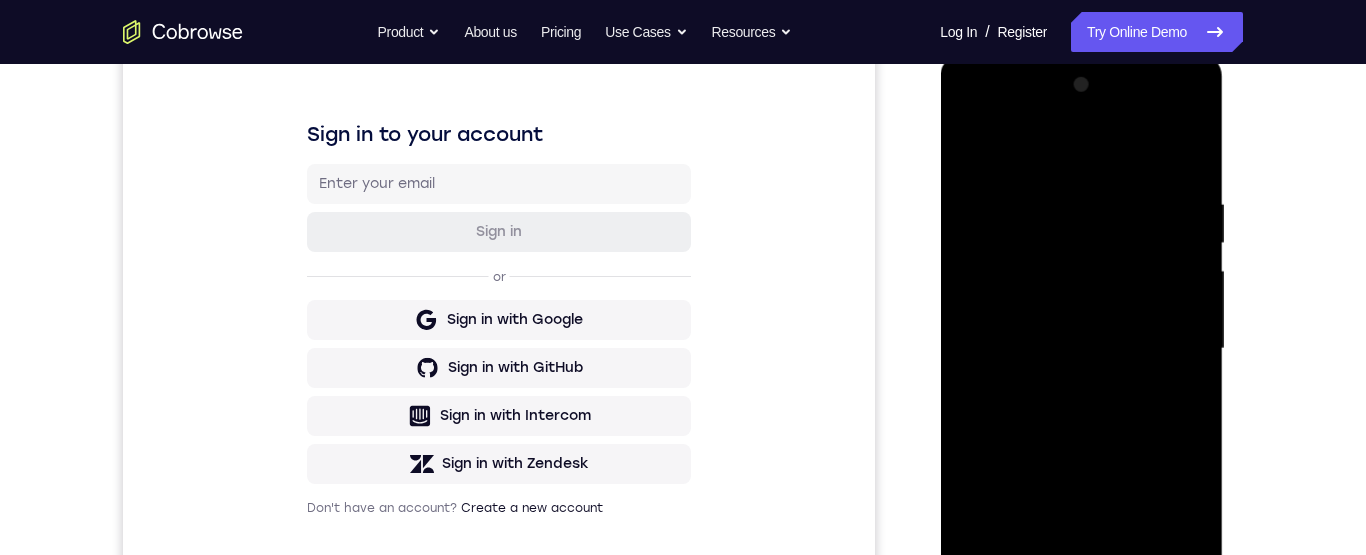 scroll, scrollTop: 265, scrollLeft: 0, axis: vertical 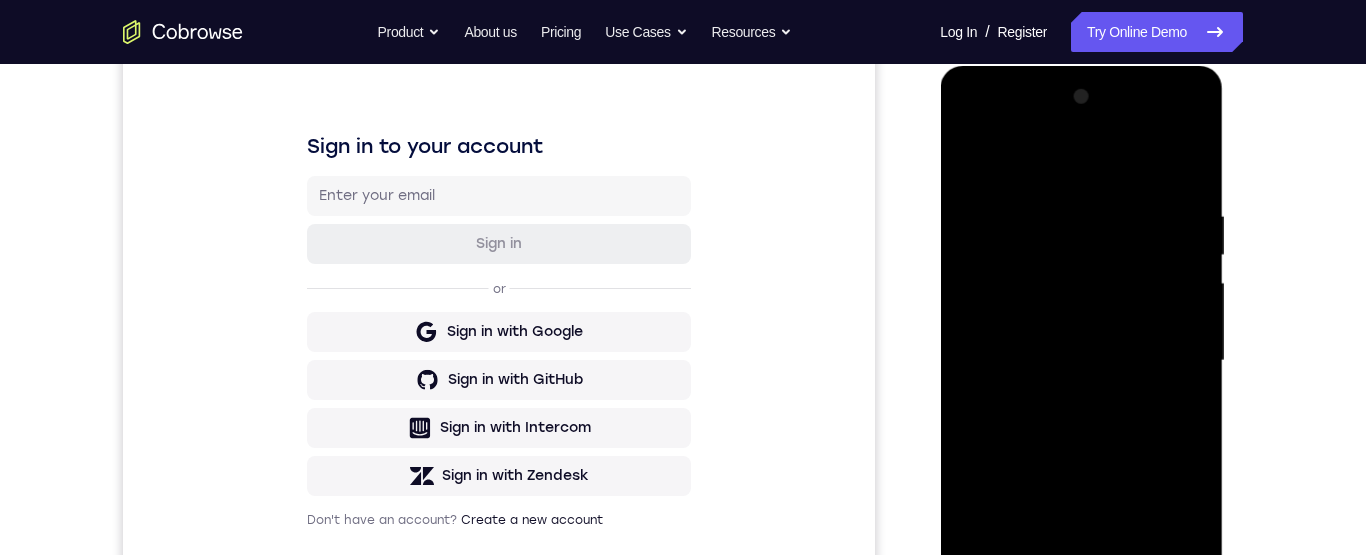 click at bounding box center (1081, 361) 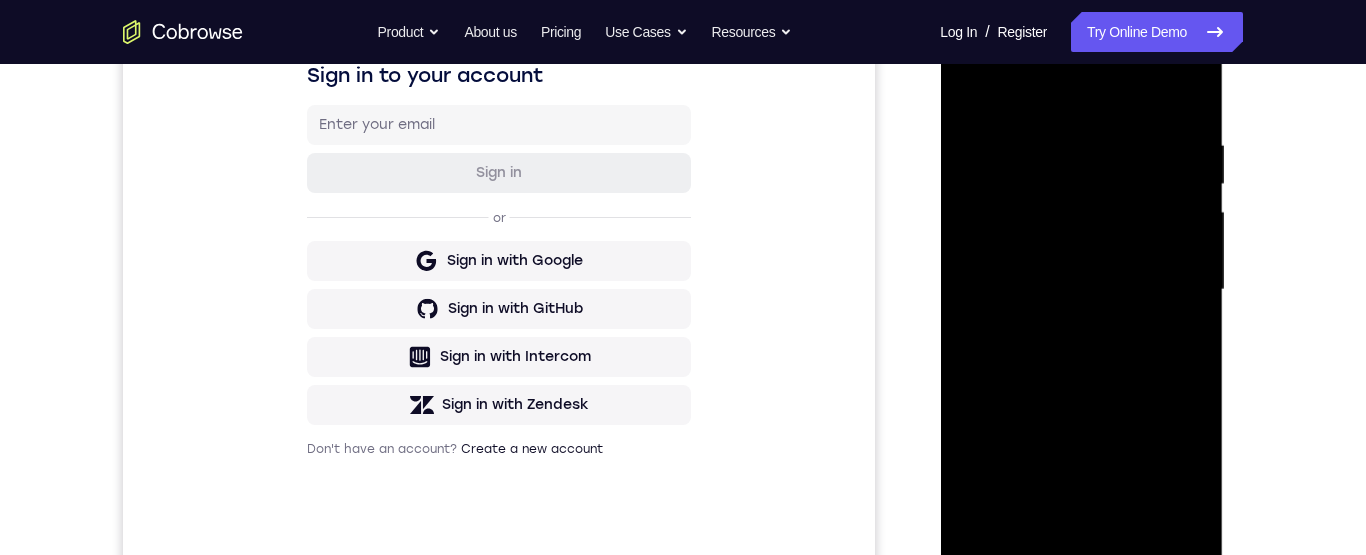 scroll, scrollTop: 379, scrollLeft: 0, axis: vertical 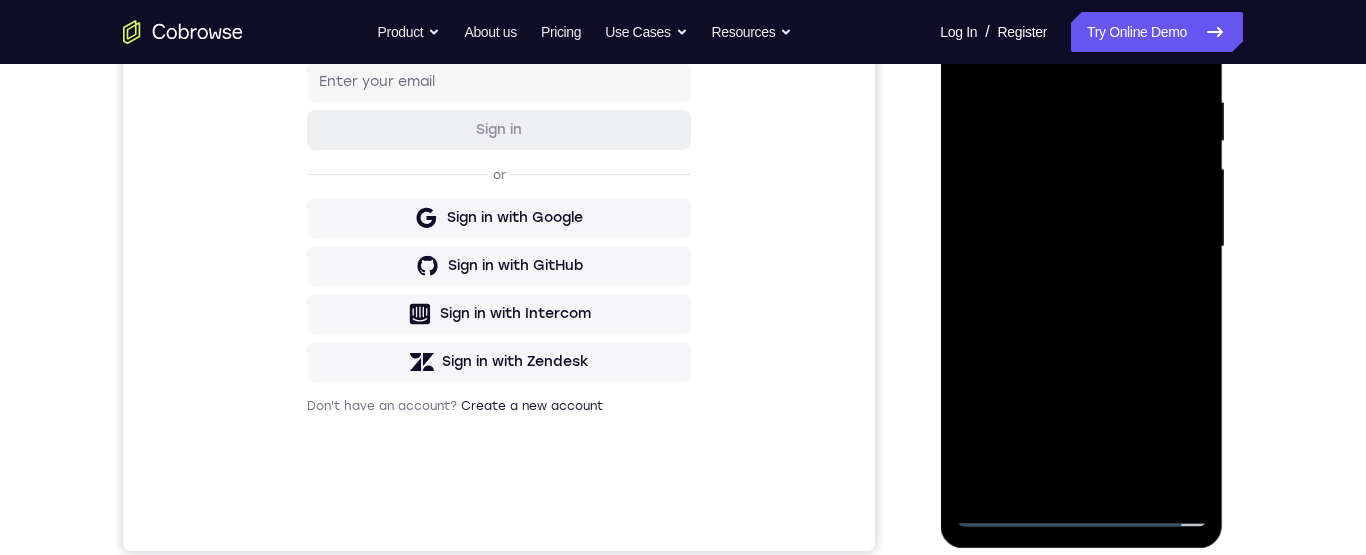 click at bounding box center (1081, 247) 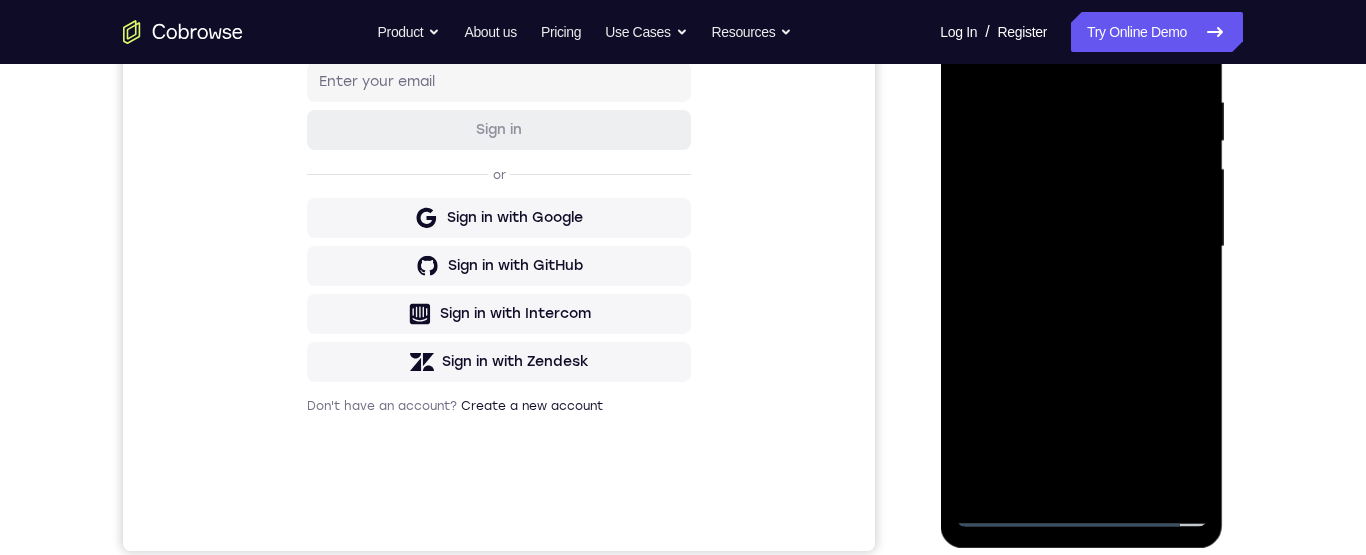 click at bounding box center (1081, 247) 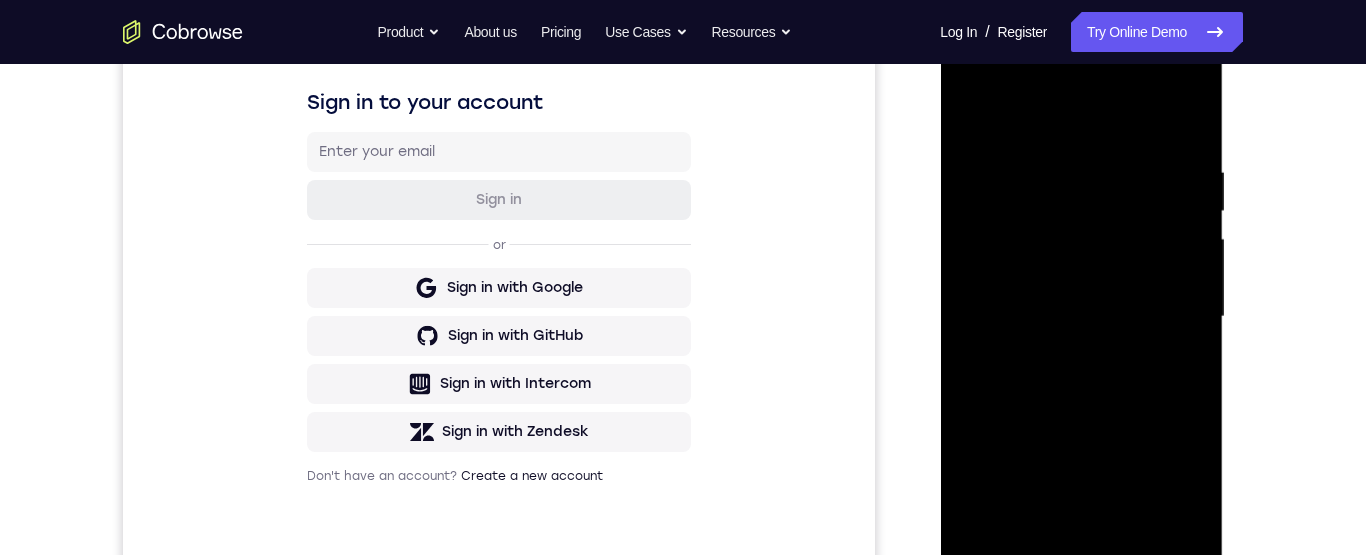 scroll, scrollTop: 332, scrollLeft: 0, axis: vertical 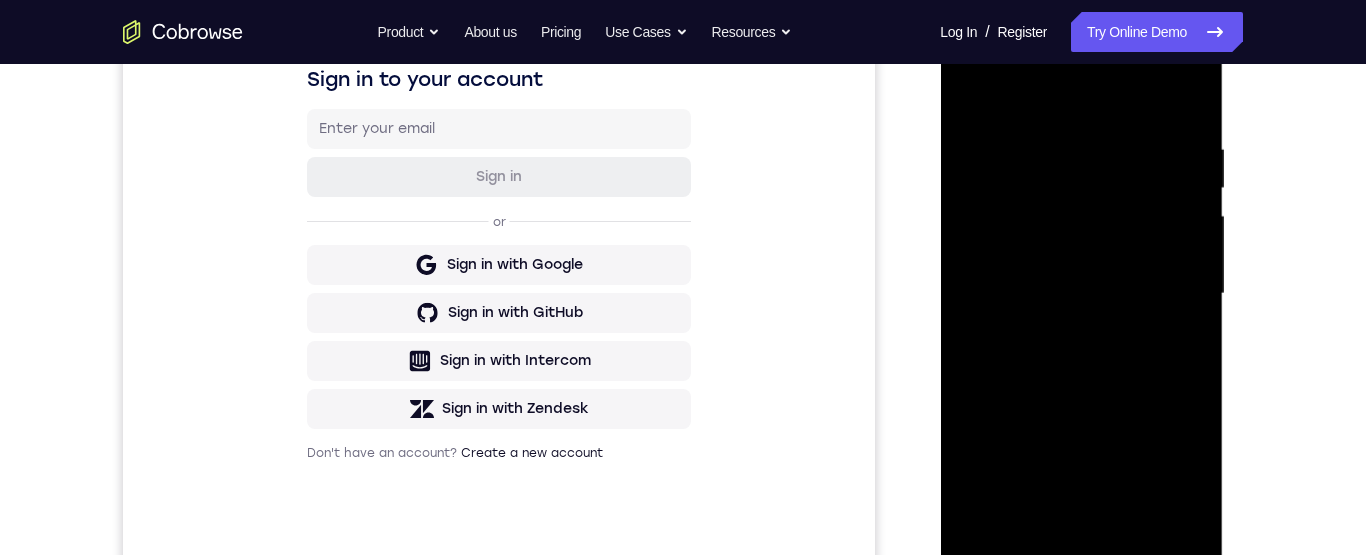 click at bounding box center (1081, 294) 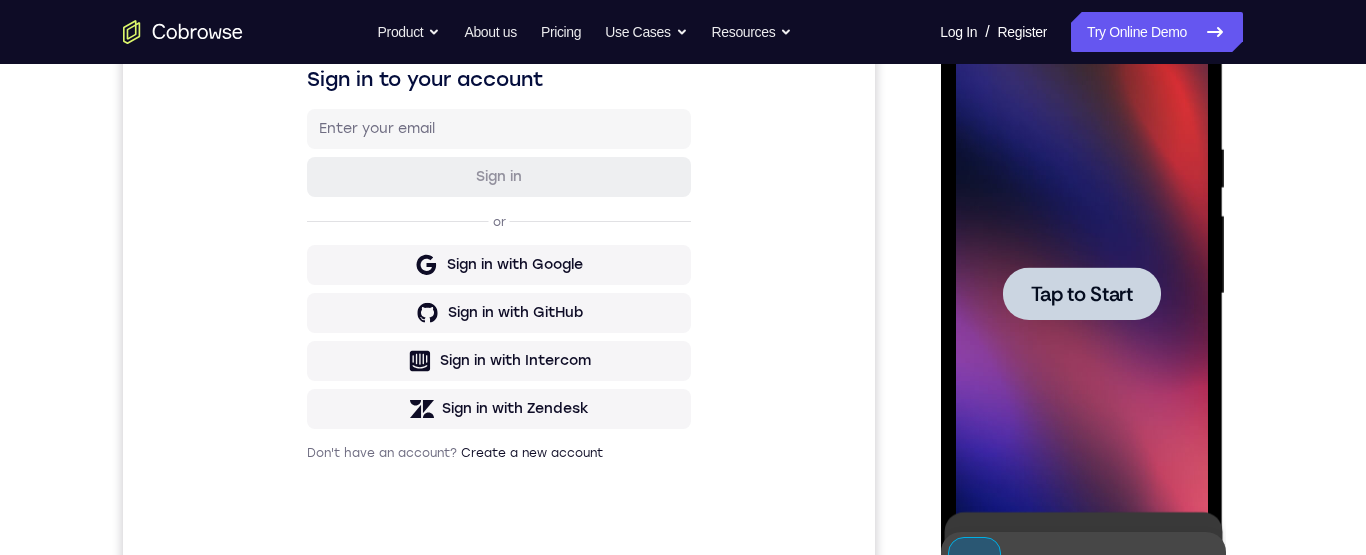 click at bounding box center [1081, 293] 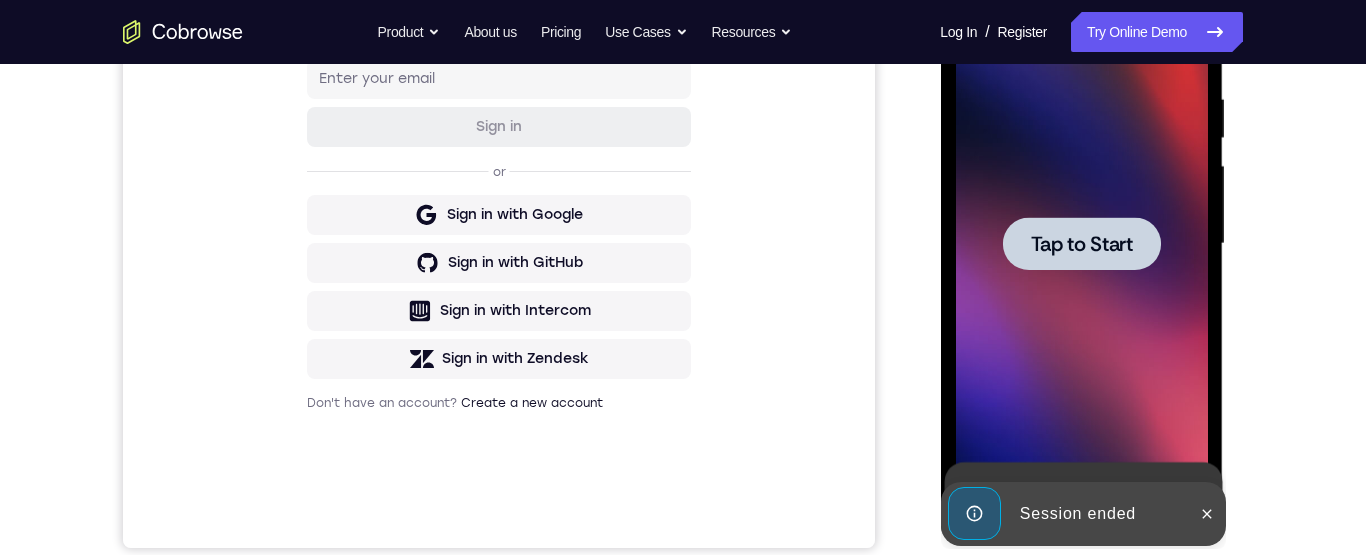 scroll, scrollTop: 453, scrollLeft: 0, axis: vertical 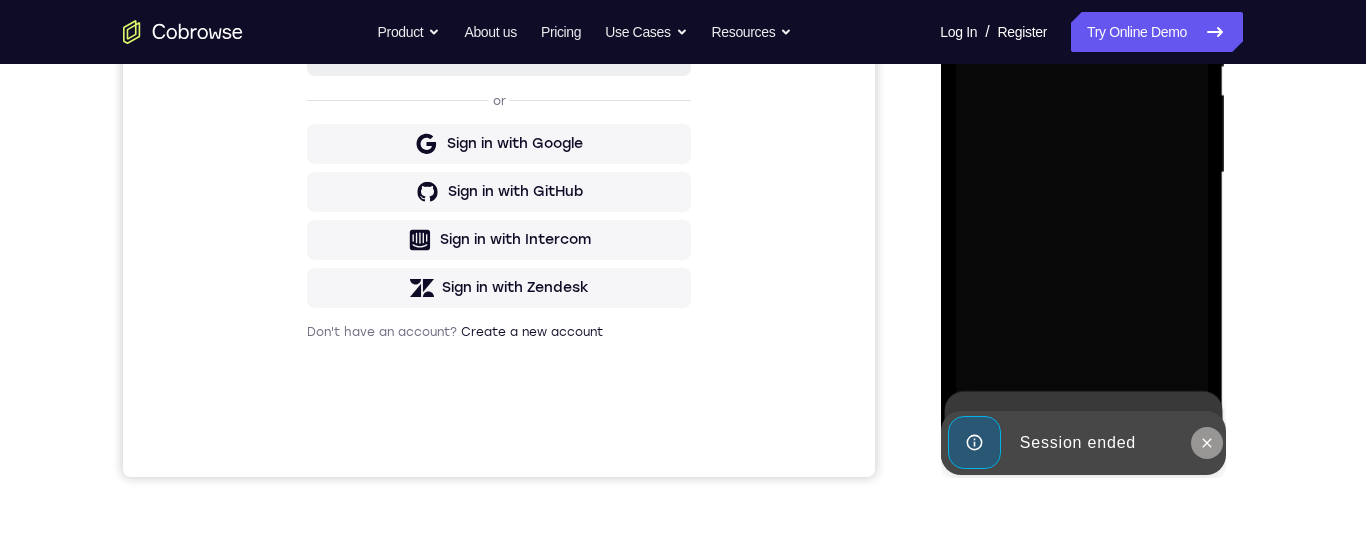click 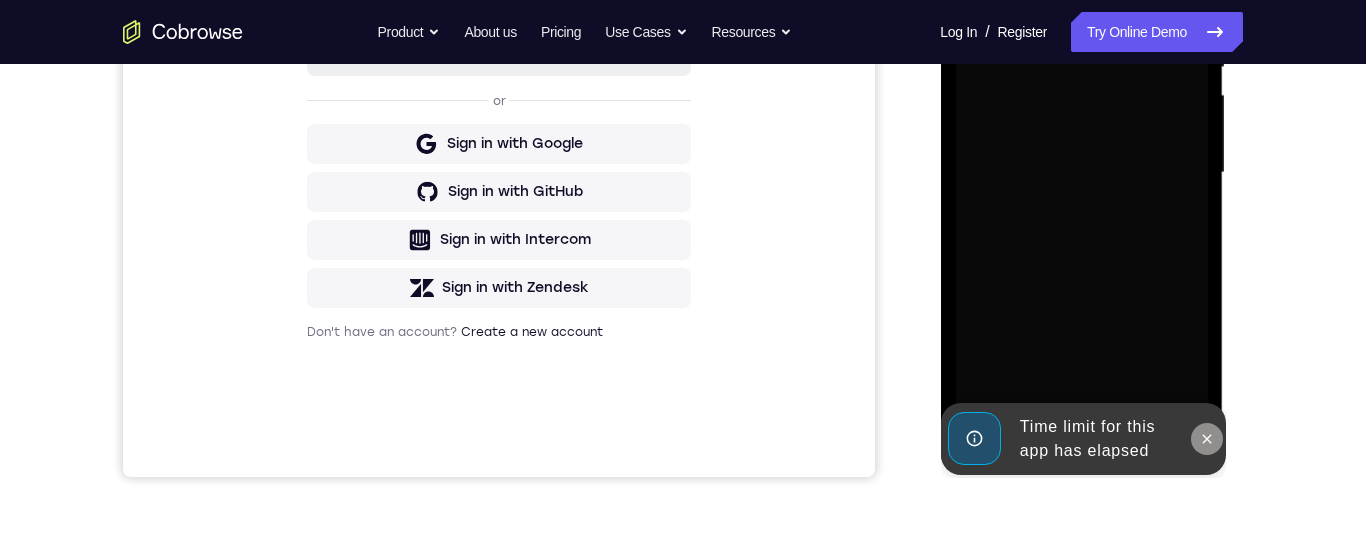 click 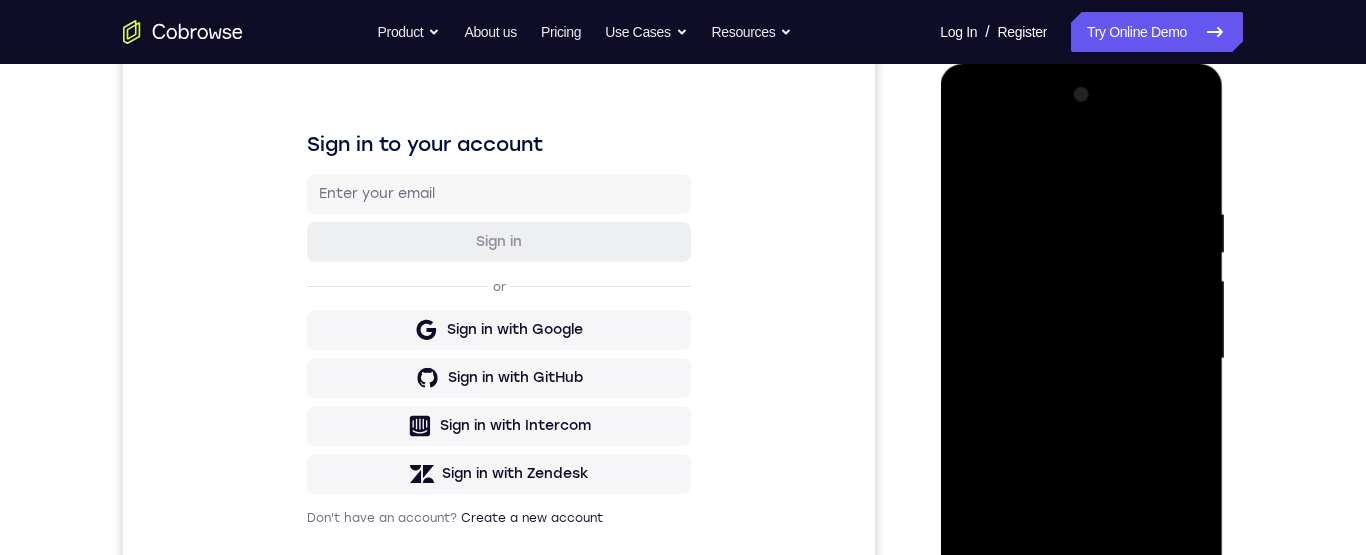 scroll, scrollTop: 371, scrollLeft: 0, axis: vertical 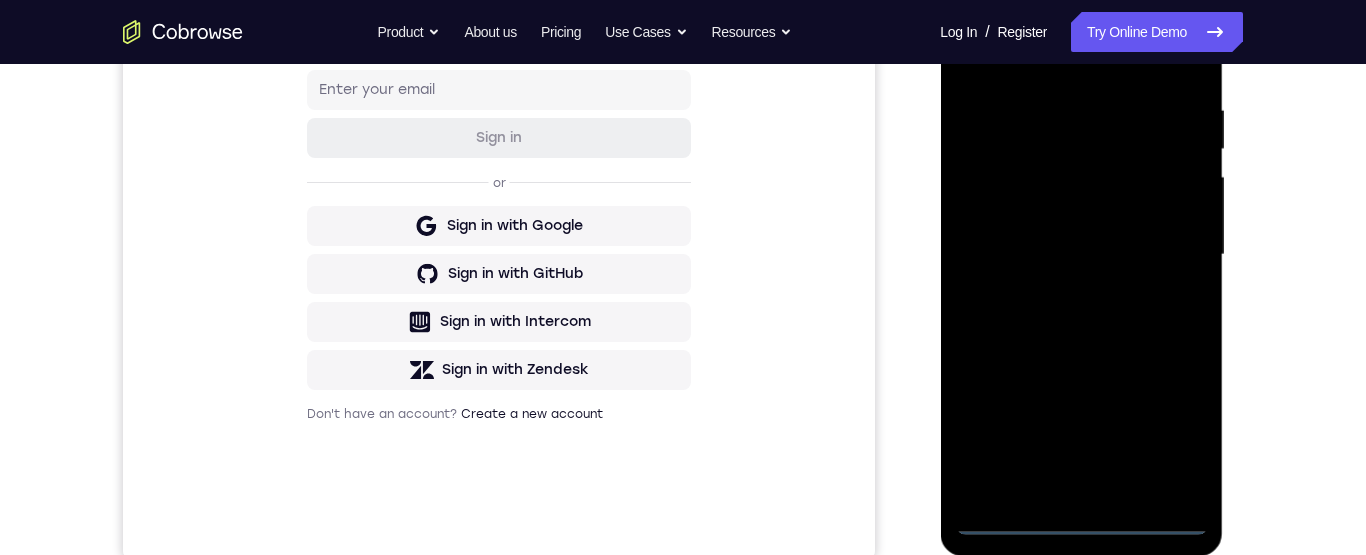 click at bounding box center (1081, 255) 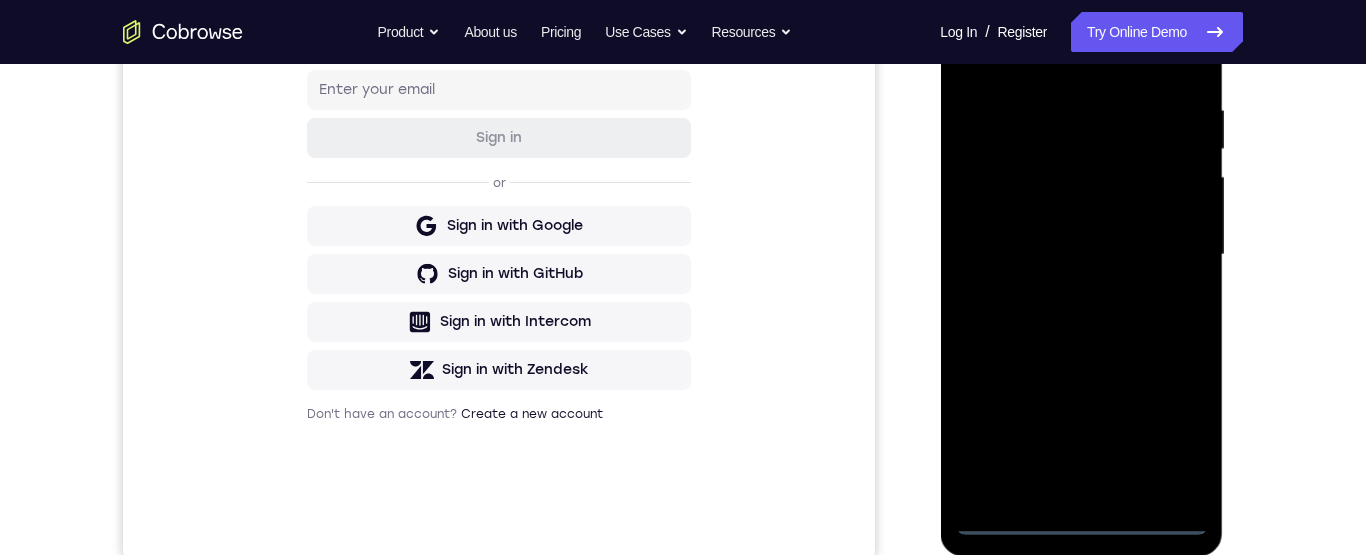 click at bounding box center [1081, 255] 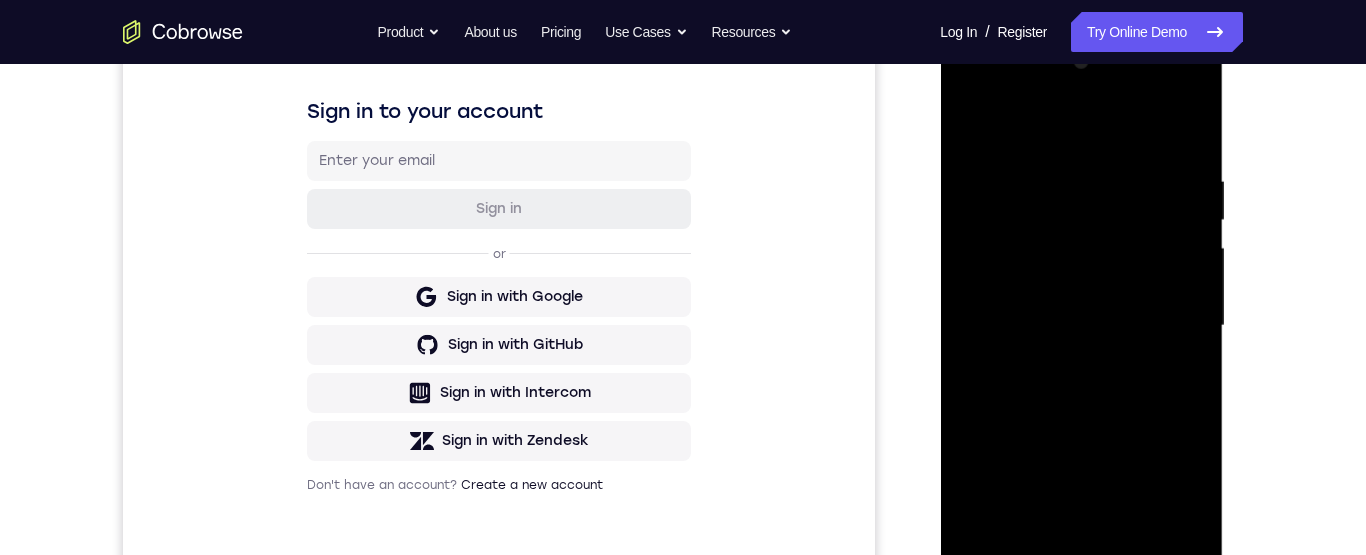 scroll, scrollTop: 305, scrollLeft: 0, axis: vertical 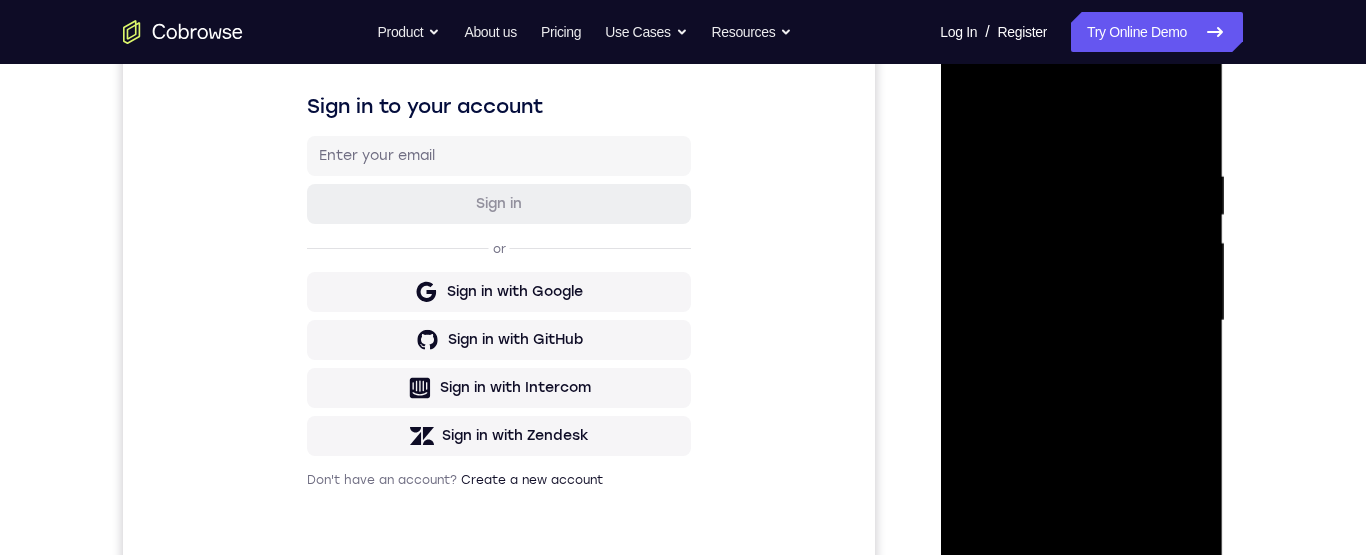 click at bounding box center (1081, 321) 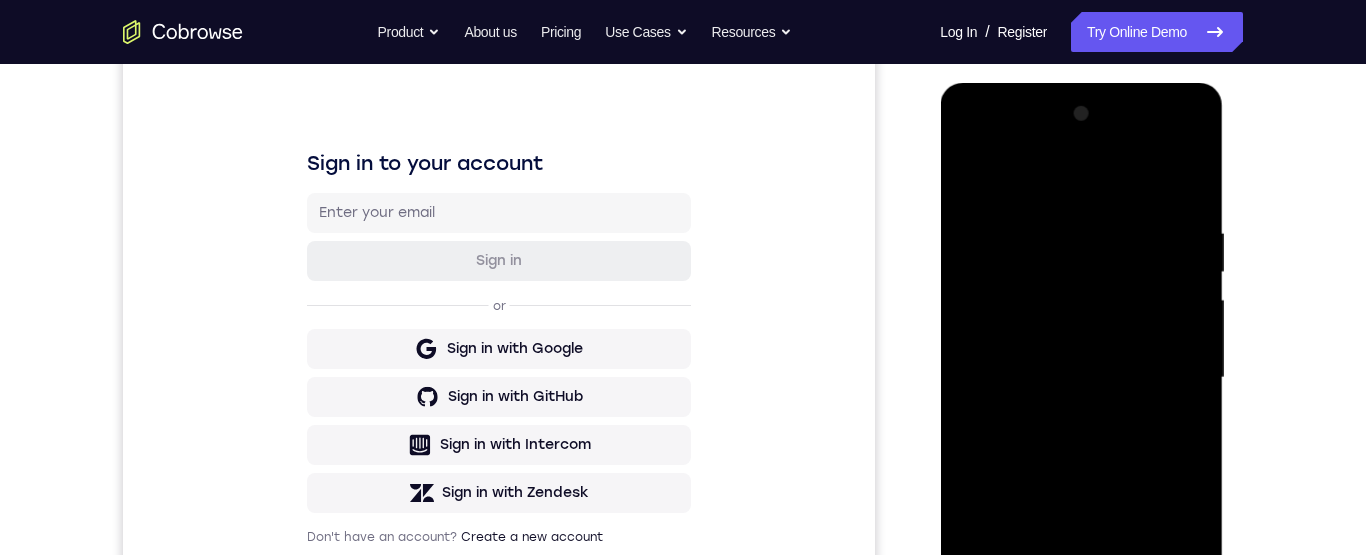 click at bounding box center (1081, 378) 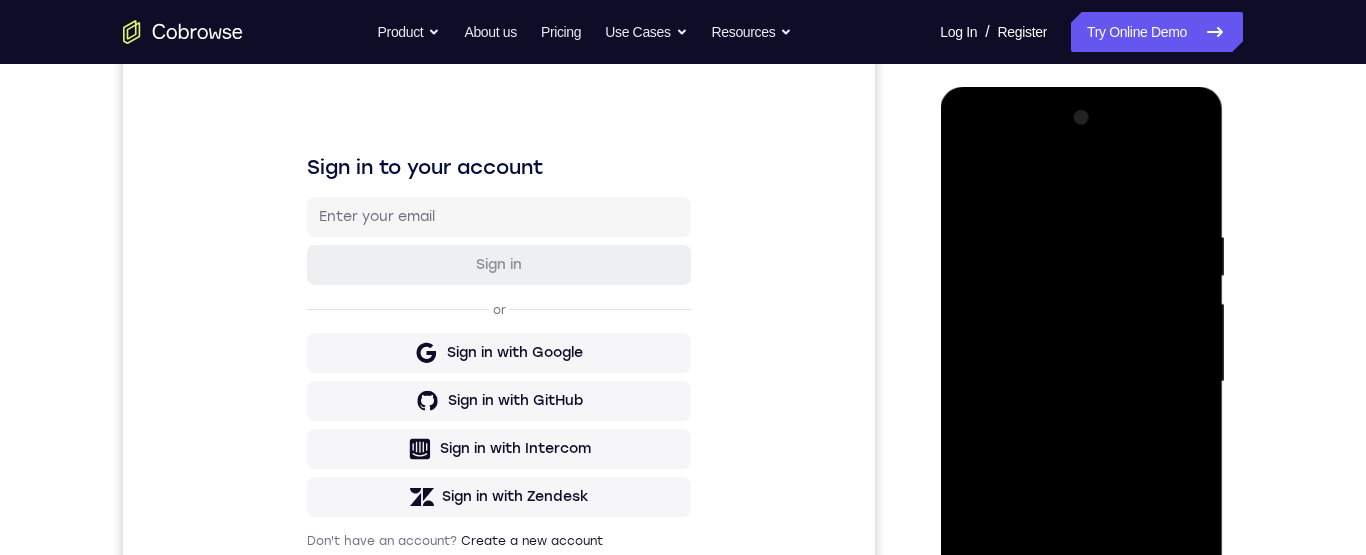 click at bounding box center [1081, 382] 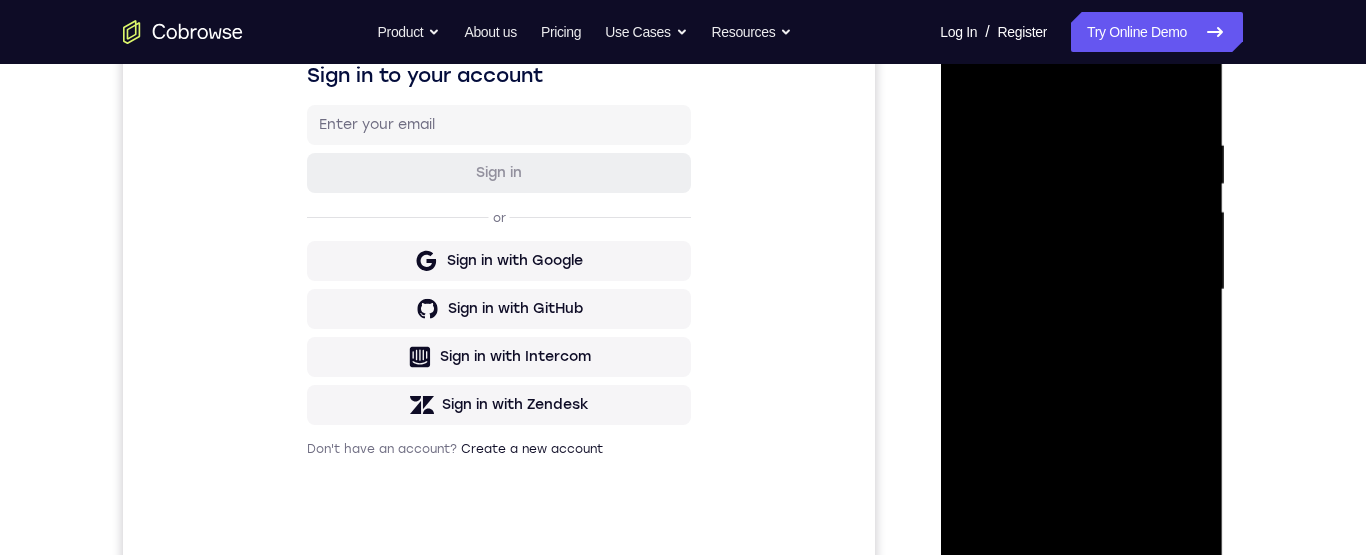 scroll, scrollTop: 343, scrollLeft: 0, axis: vertical 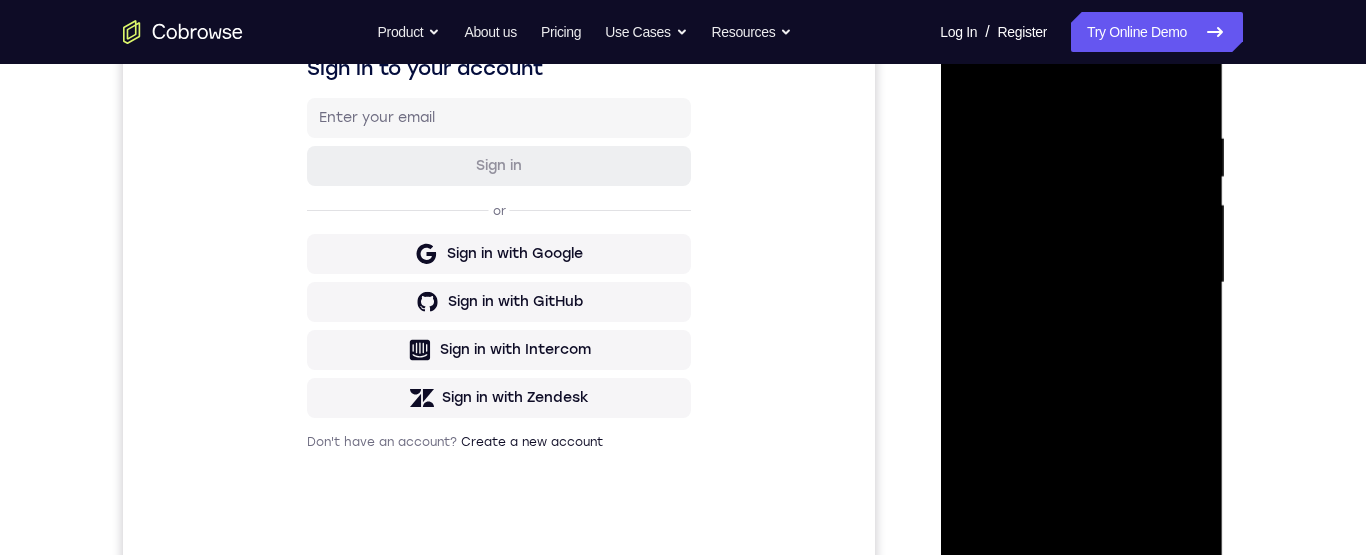 click at bounding box center [1081, 283] 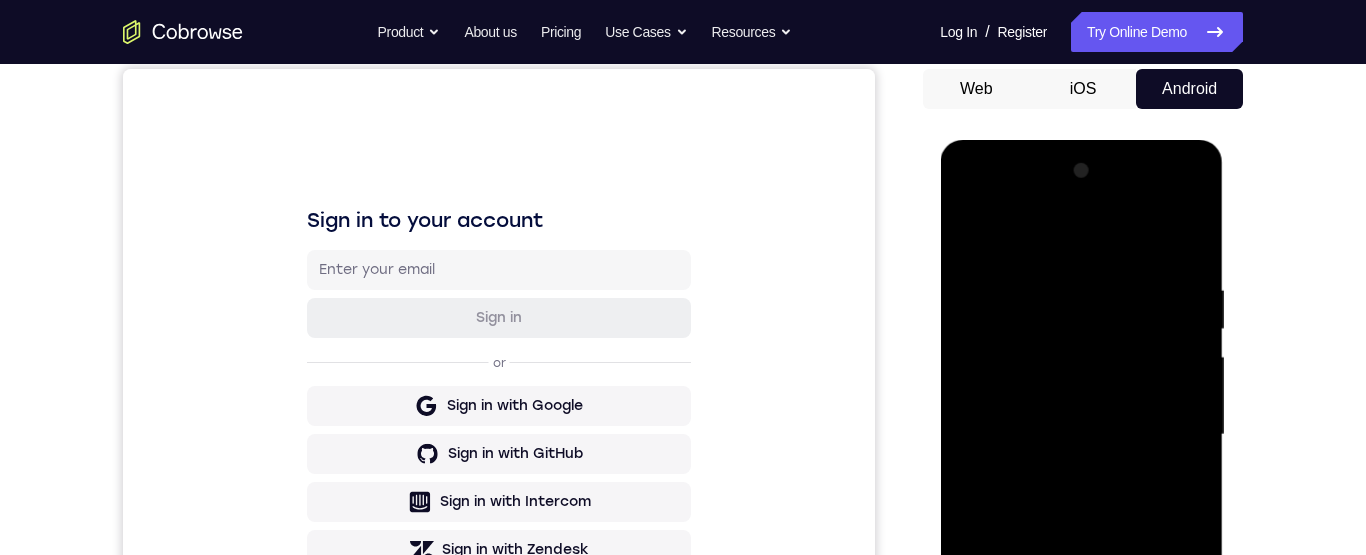 scroll, scrollTop: 200, scrollLeft: 0, axis: vertical 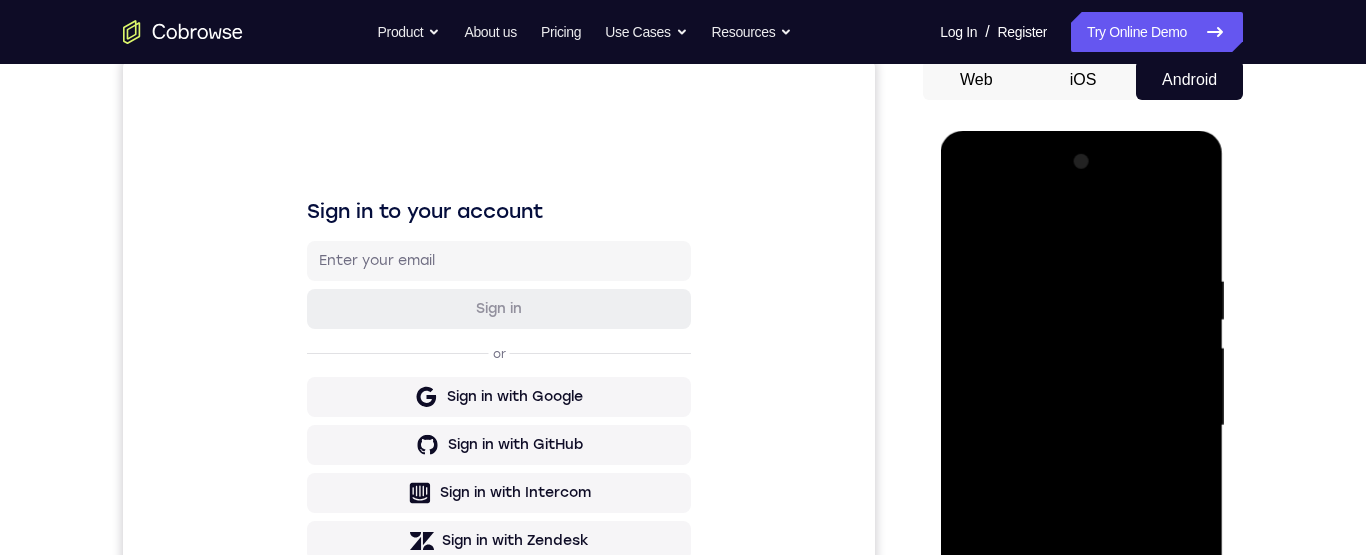 click at bounding box center [1081, 426] 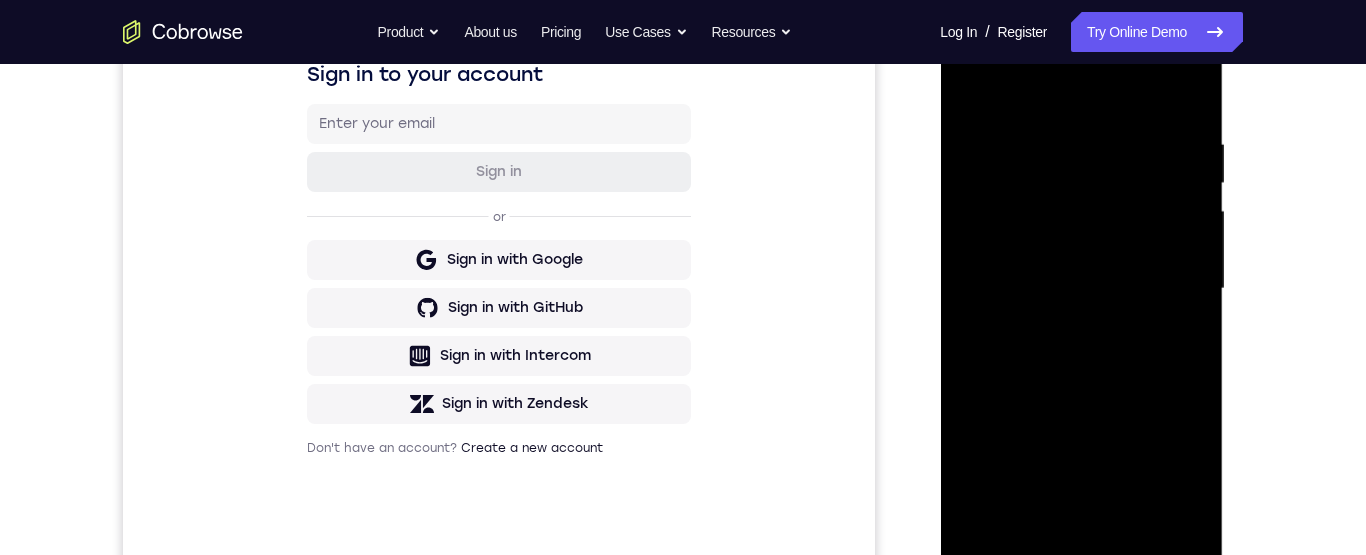 scroll, scrollTop: 404, scrollLeft: 0, axis: vertical 